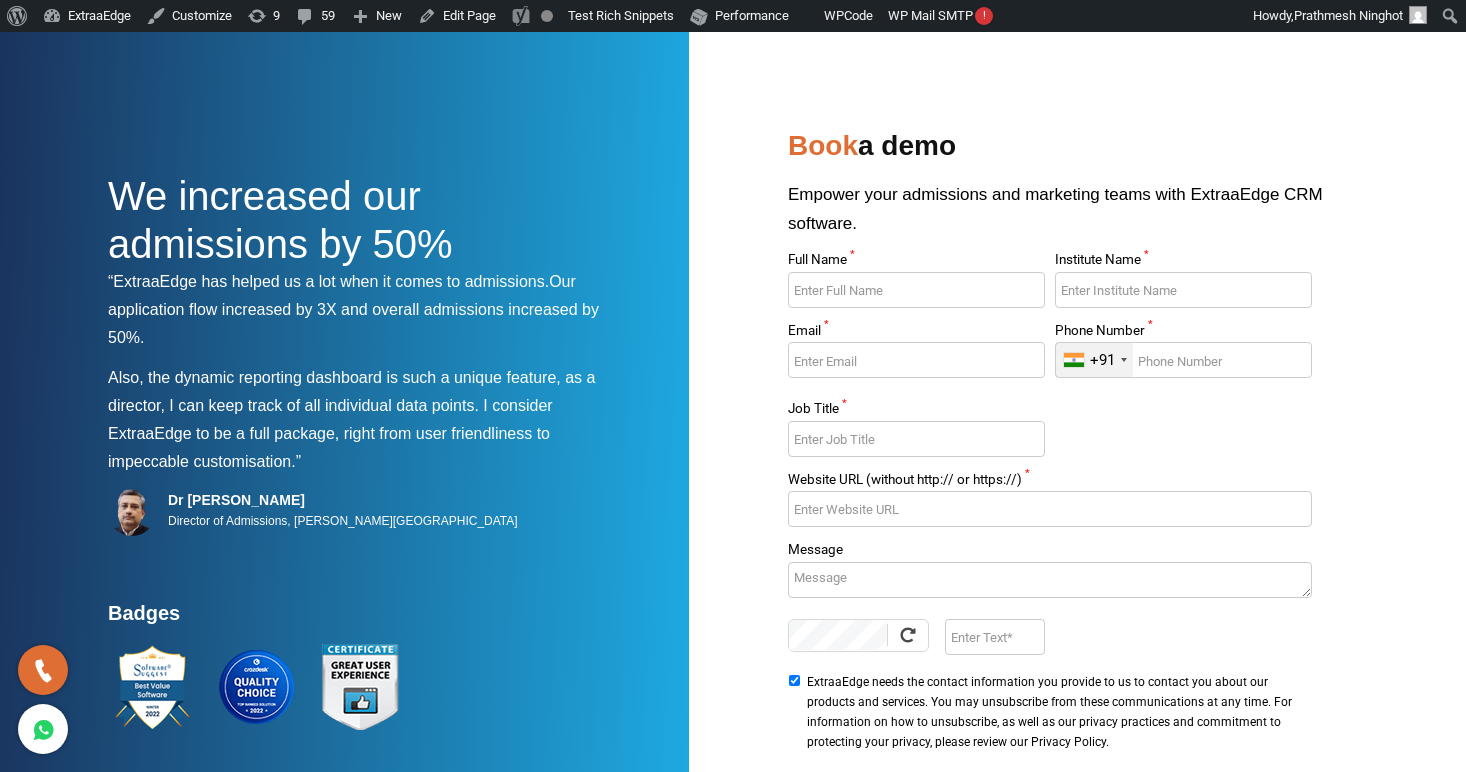 scroll, scrollTop: 0, scrollLeft: 0, axis: both 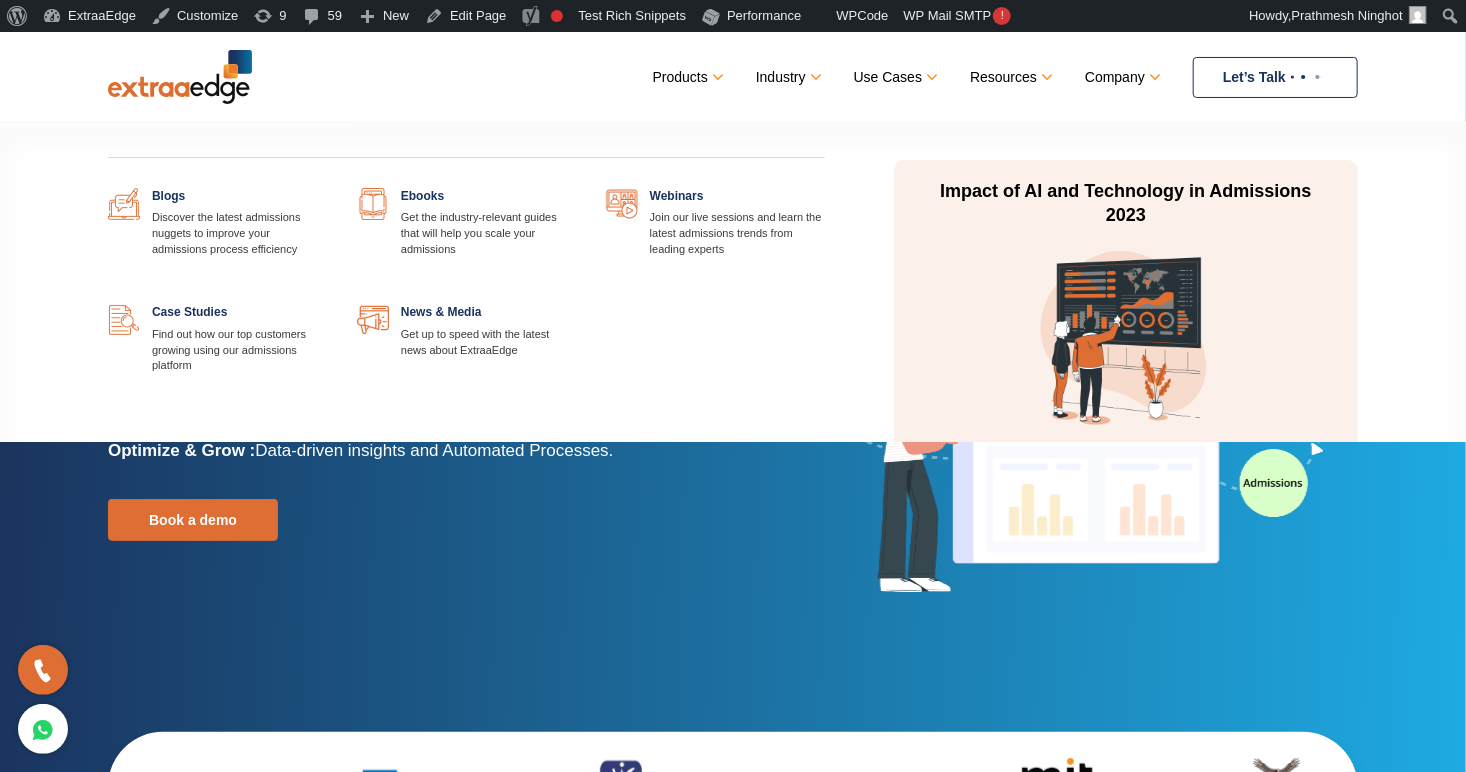 click at bounding box center [327, 304] 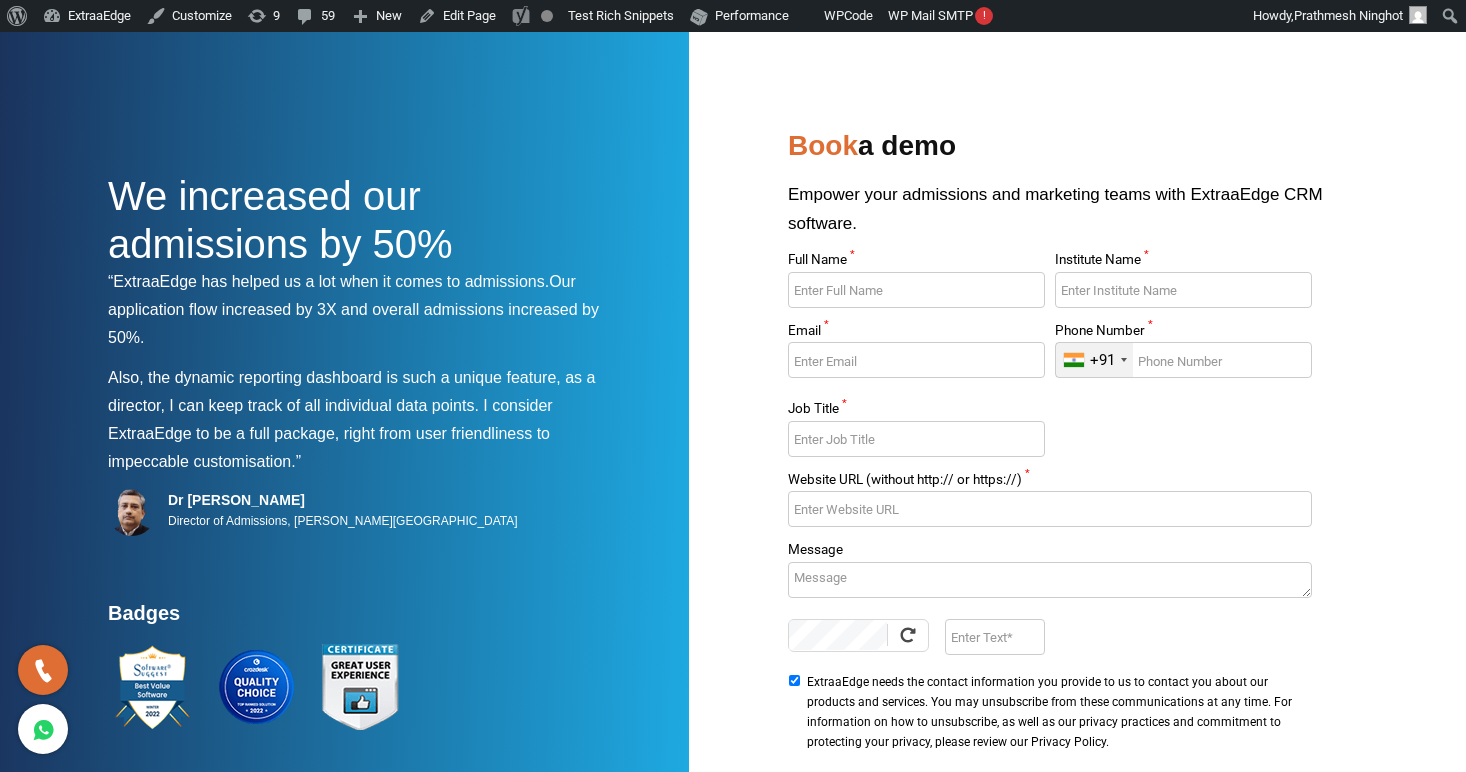scroll, scrollTop: 0, scrollLeft: 0, axis: both 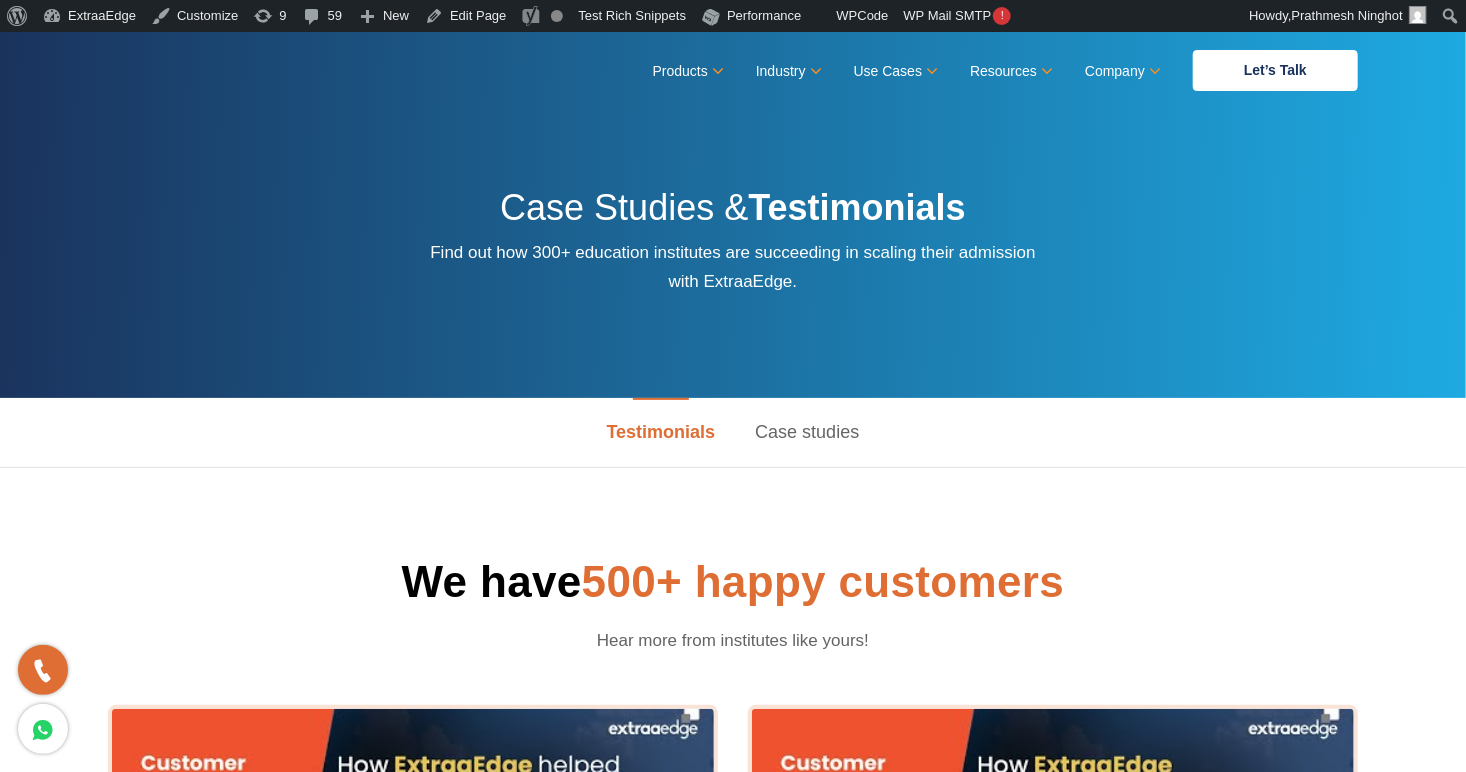 click on "Case studies" at bounding box center (807, 432) 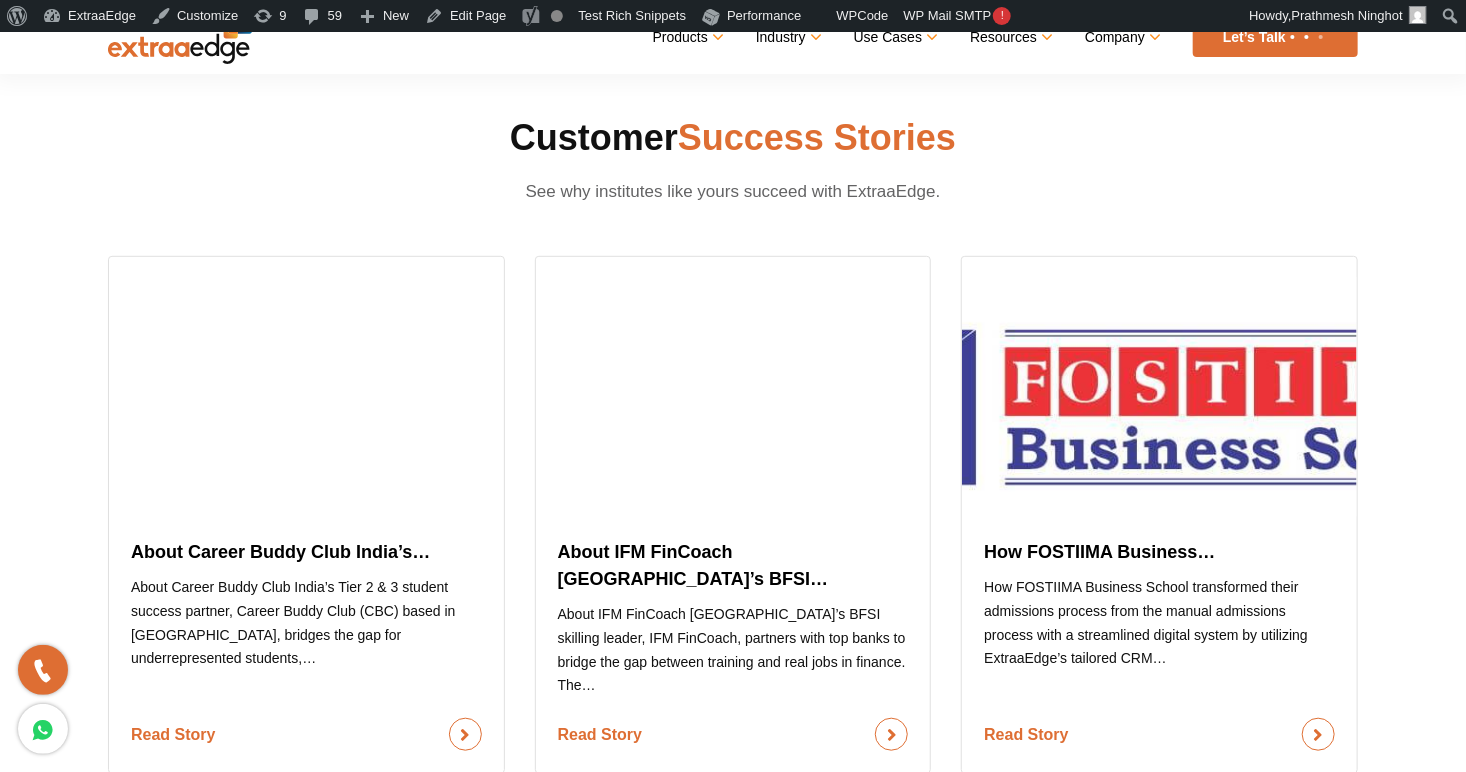 scroll, scrollTop: 488, scrollLeft: 0, axis: vertical 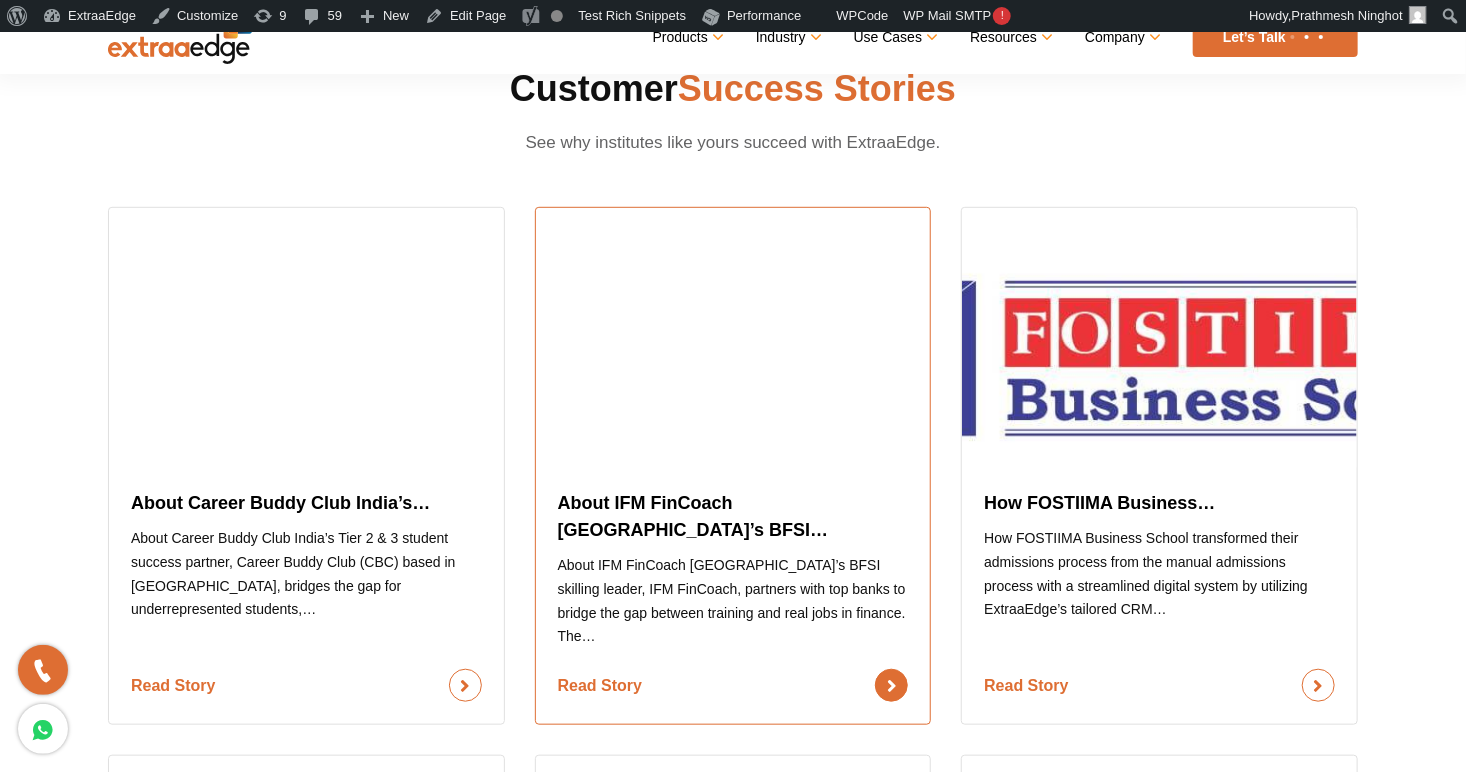 click on "Read Story" at bounding box center (733, 685) 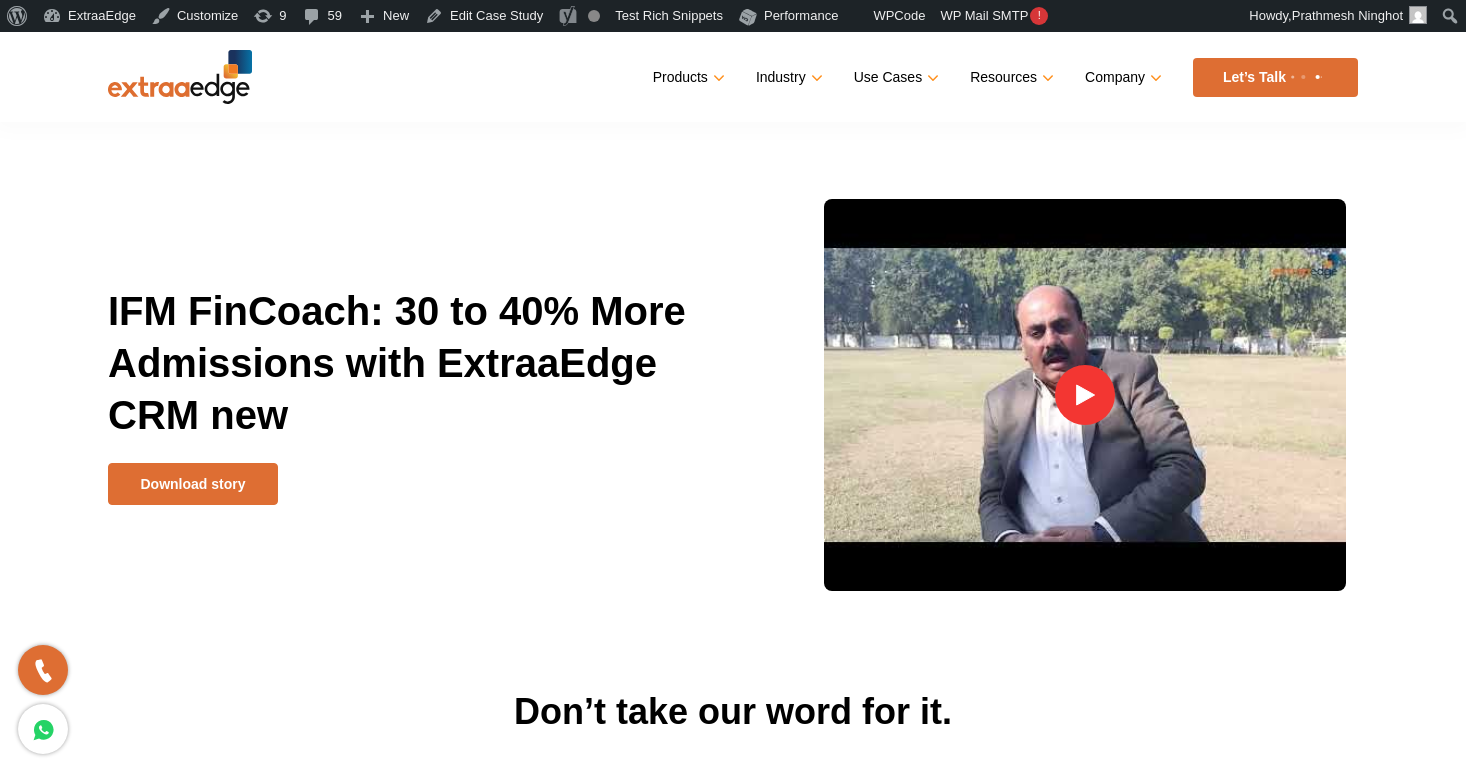 scroll, scrollTop: 0, scrollLeft: 0, axis: both 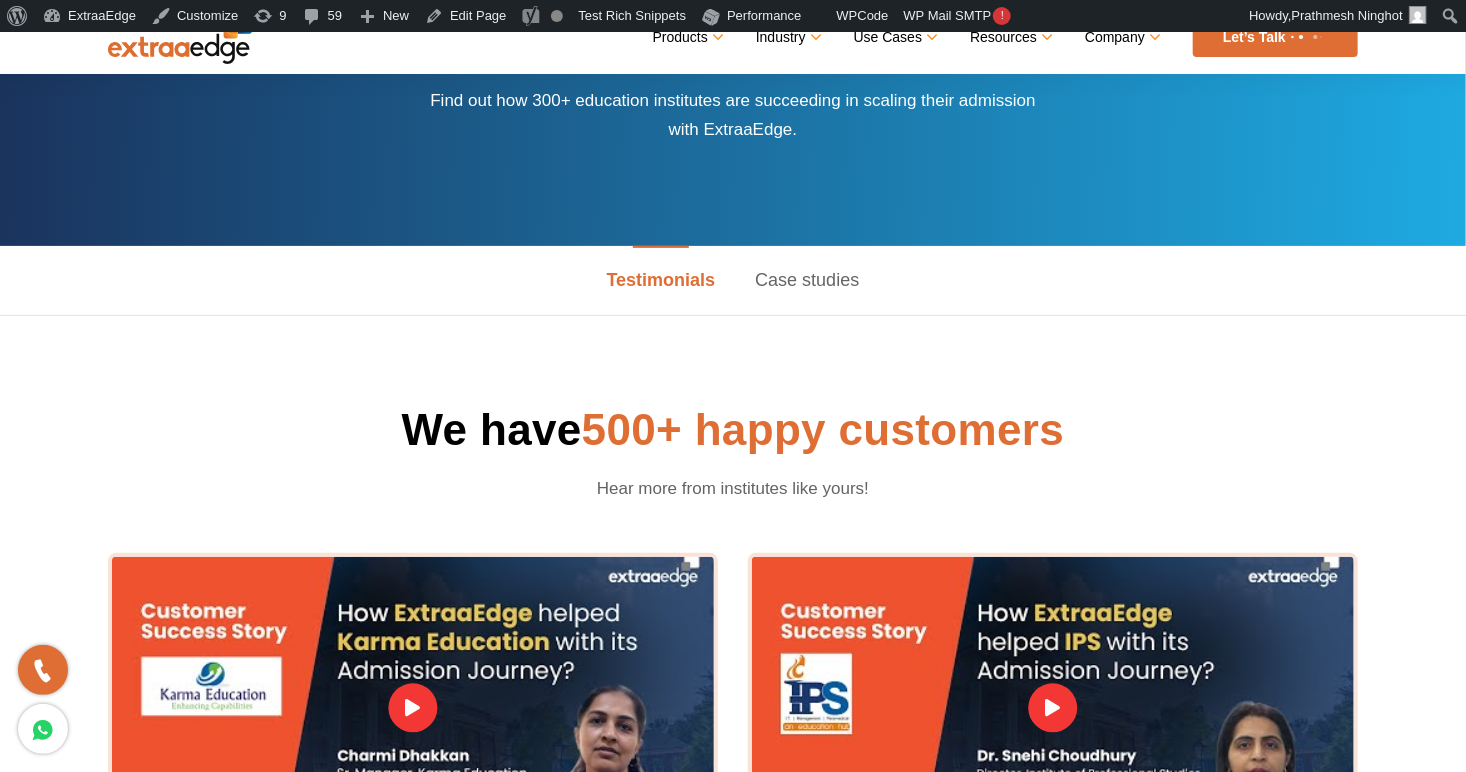 click on "Case studies" at bounding box center [807, 280] 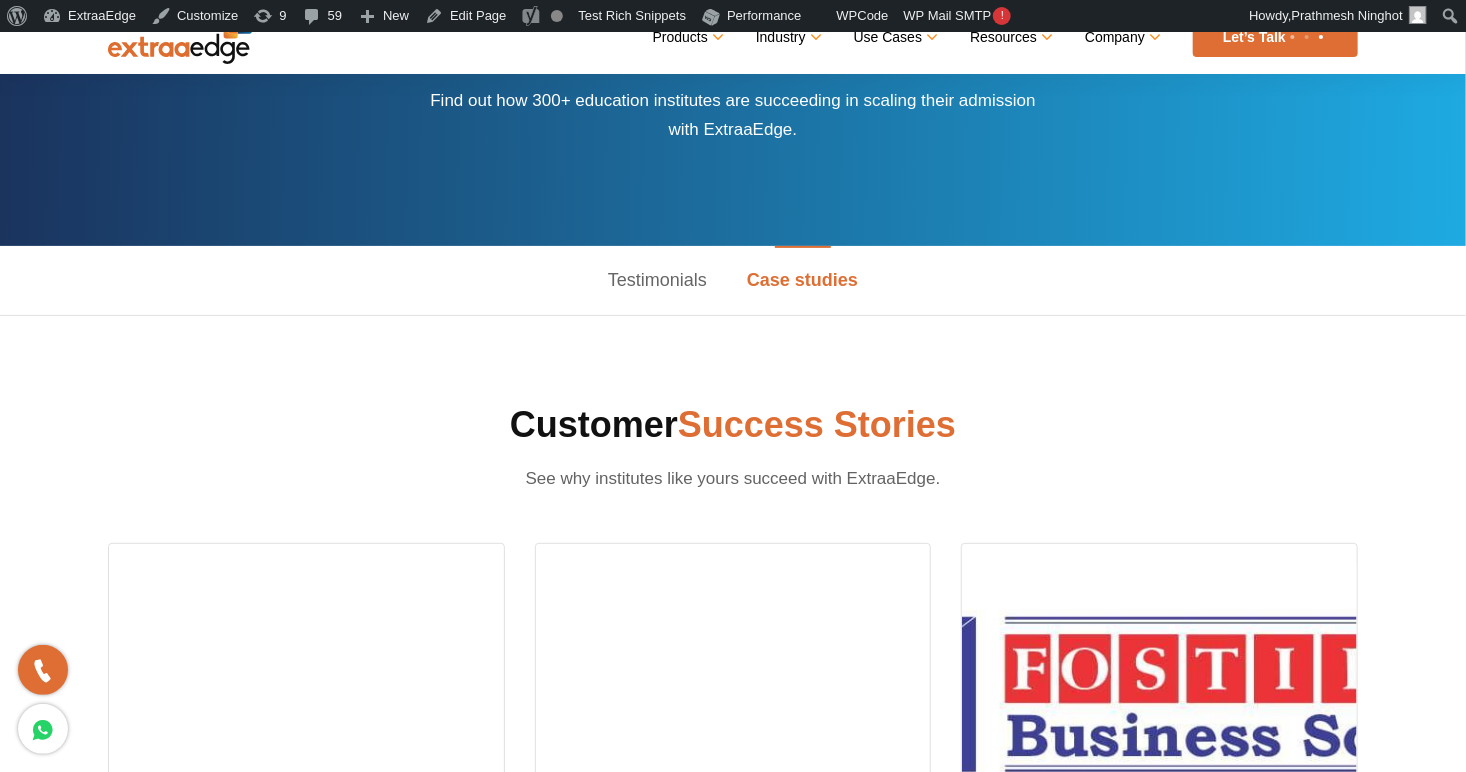scroll, scrollTop: 356, scrollLeft: 0, axis: vertical 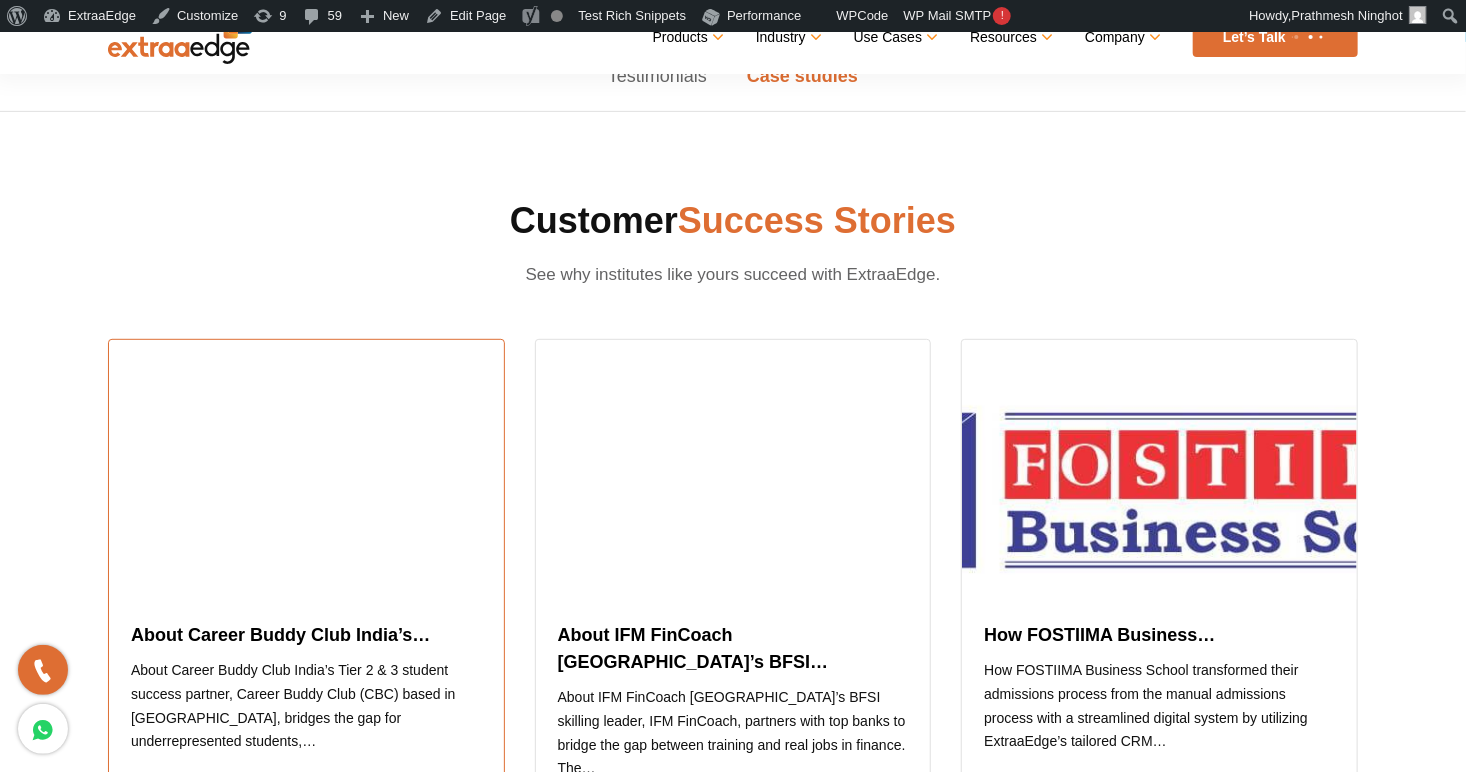 click on "Read Story" at bounding box center (306, 817) 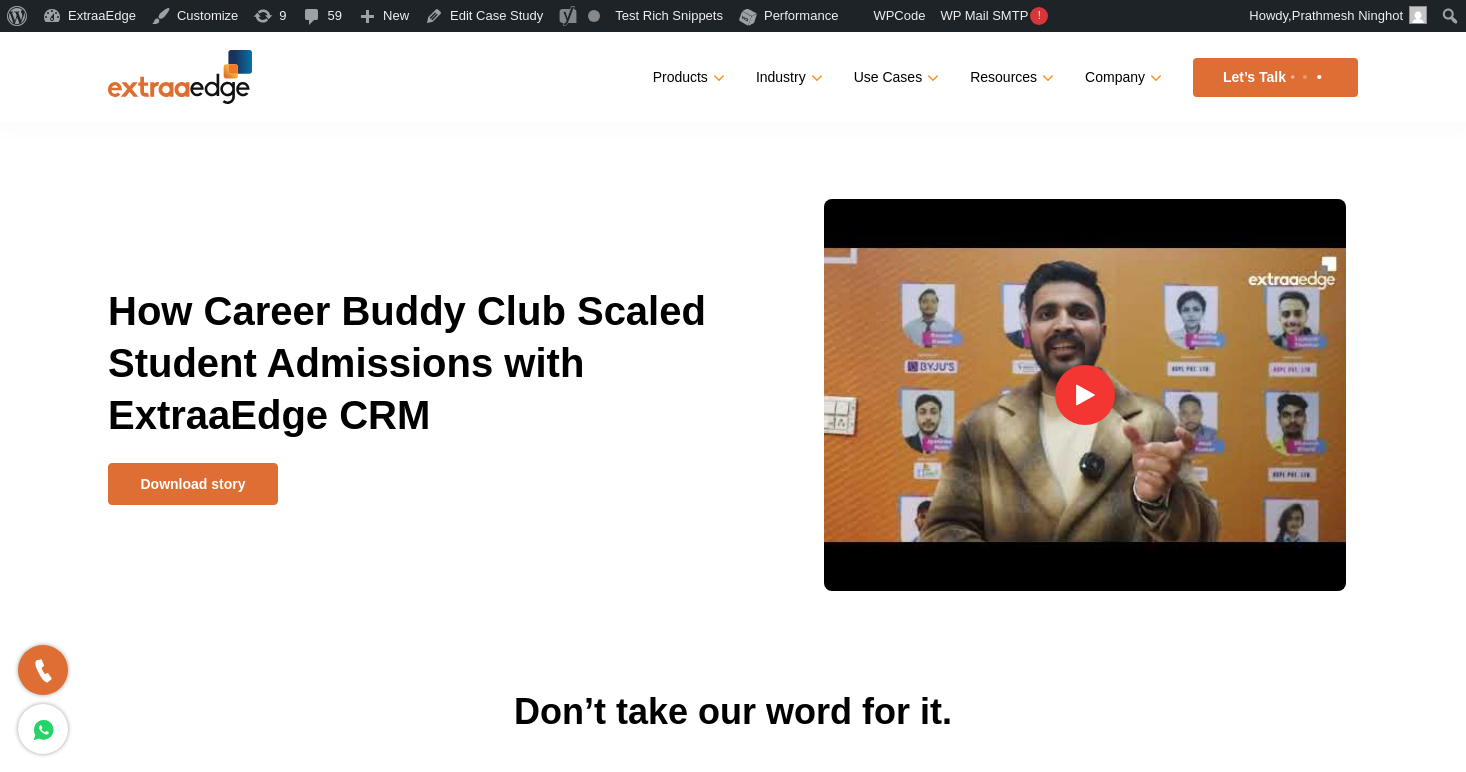 scroll, scrollTop: 0, scrollLeft: 0, axis: both 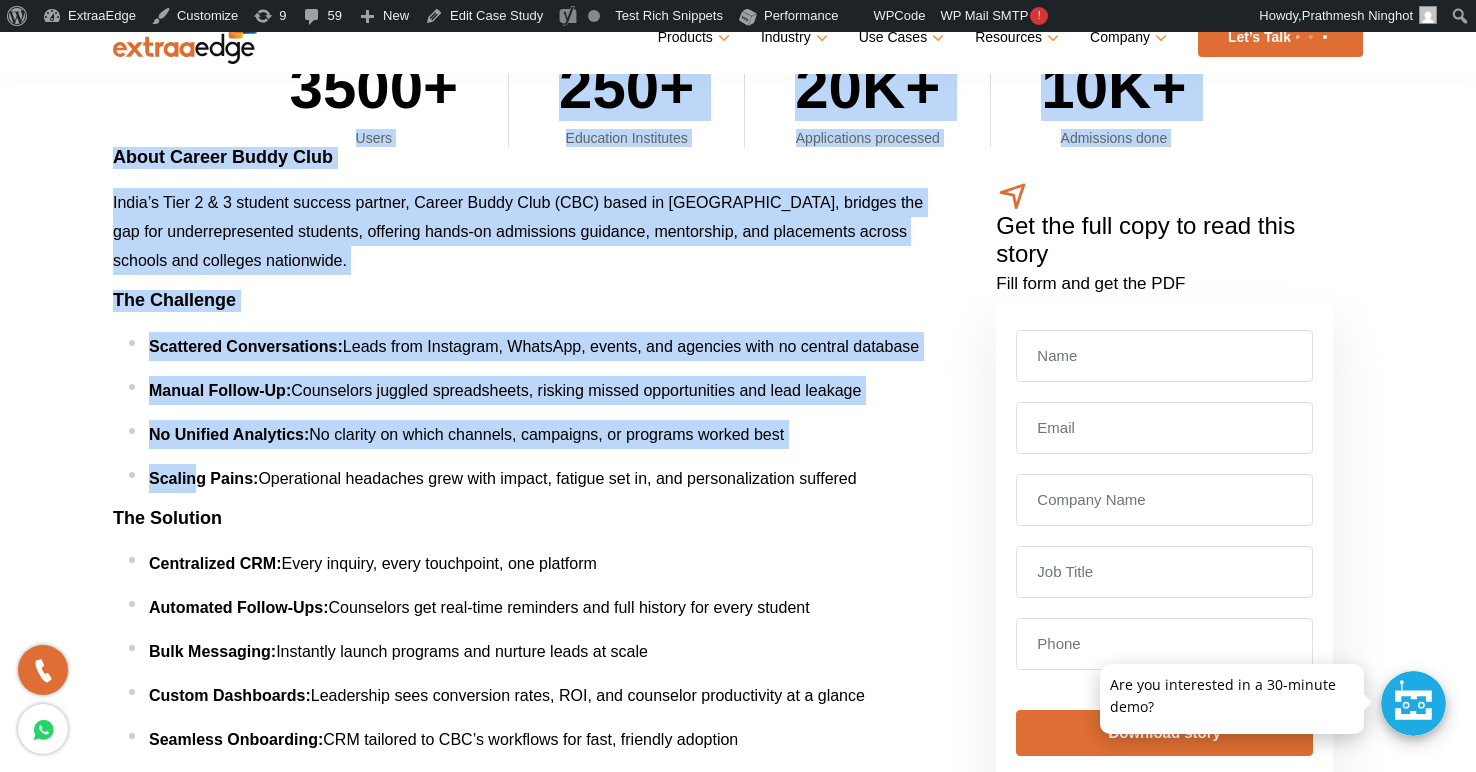 drag, startPoint x: 109, startPoint y: 141, endPoint x: 196, endPoint y: 475, distance: 345.1449 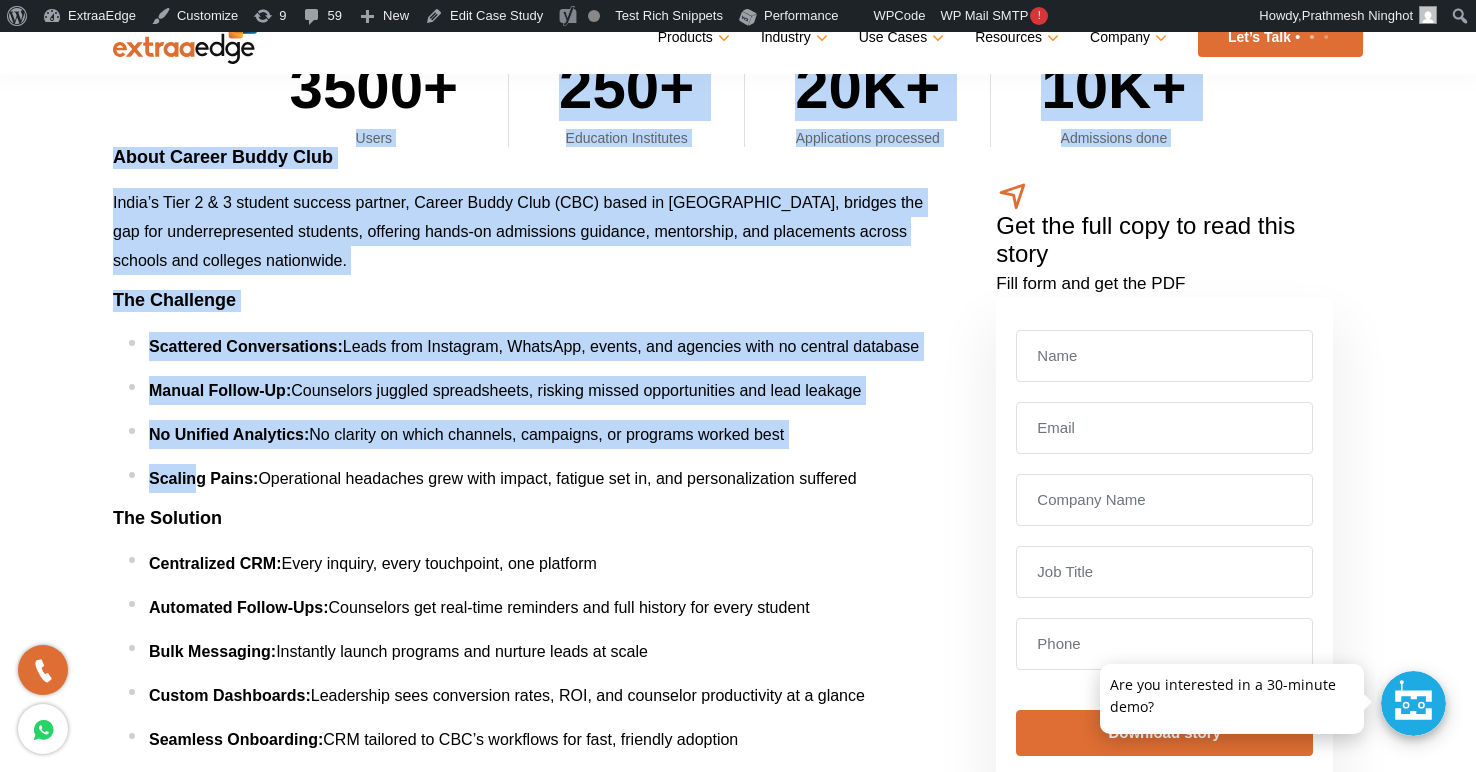 click on "Menu
Close
Products
Education CRM
Streamline your entire admissions process on a single platform
Education Chatbot
Application Management System" at bounding box center (738, 965) 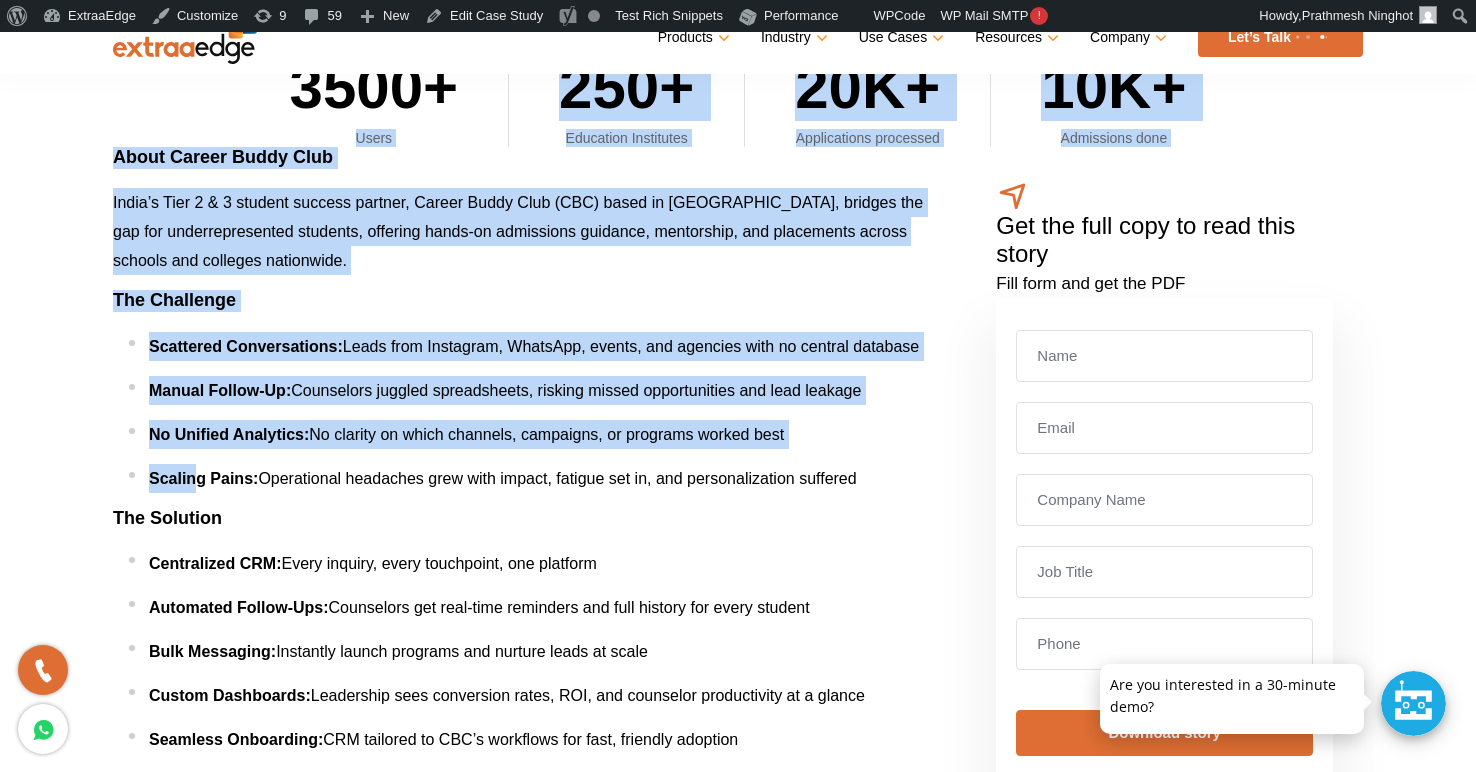 drag, startPoint x: 196, startPoint y: 475, endPoint x: 155, endPoint y: 223, distance: 255.31354 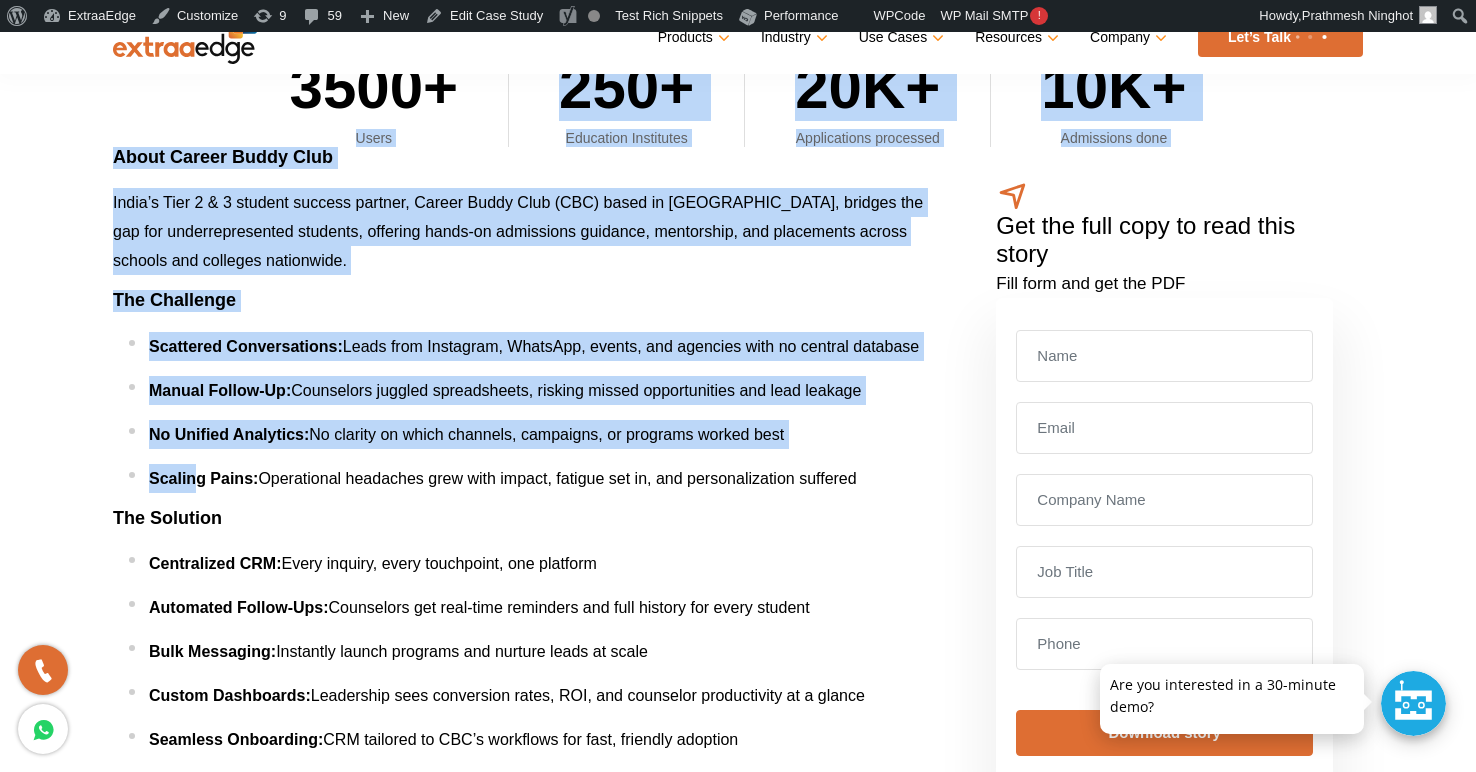 click on "India’s Tier 2 & 3 student success partner, Career Buddy Club (CBC) based in Dehradun, bridges the gap for underrepresented students, offering hands-on admissions guidance, mentorship, and placements across schools and colleges nationwide." at bounding box center [524, 231] 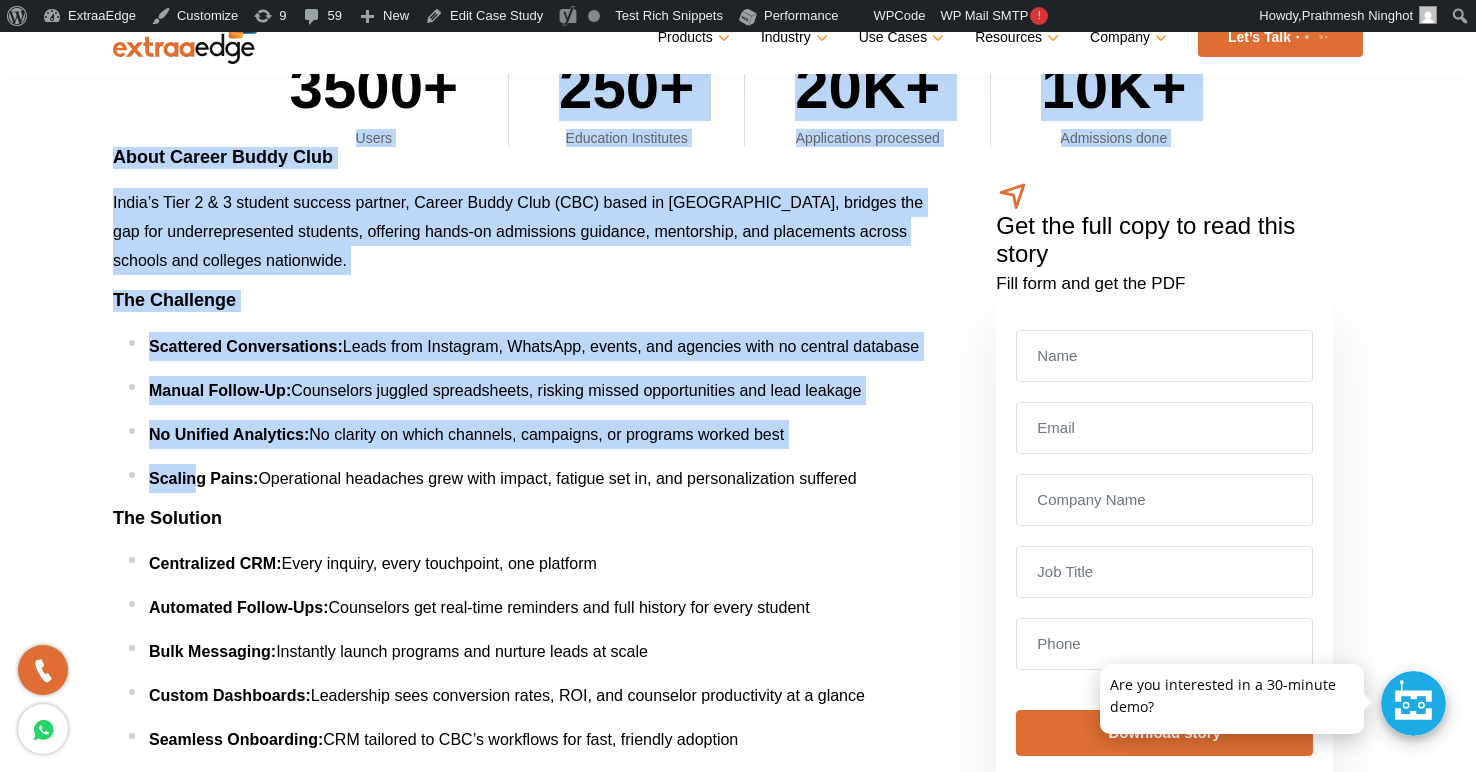 click on "Don’t take our word for it.
3500+
Users
250+
Education Institutes
20K+
Applications processed
10K+
Admissions done" at bounding box center [738, 54] 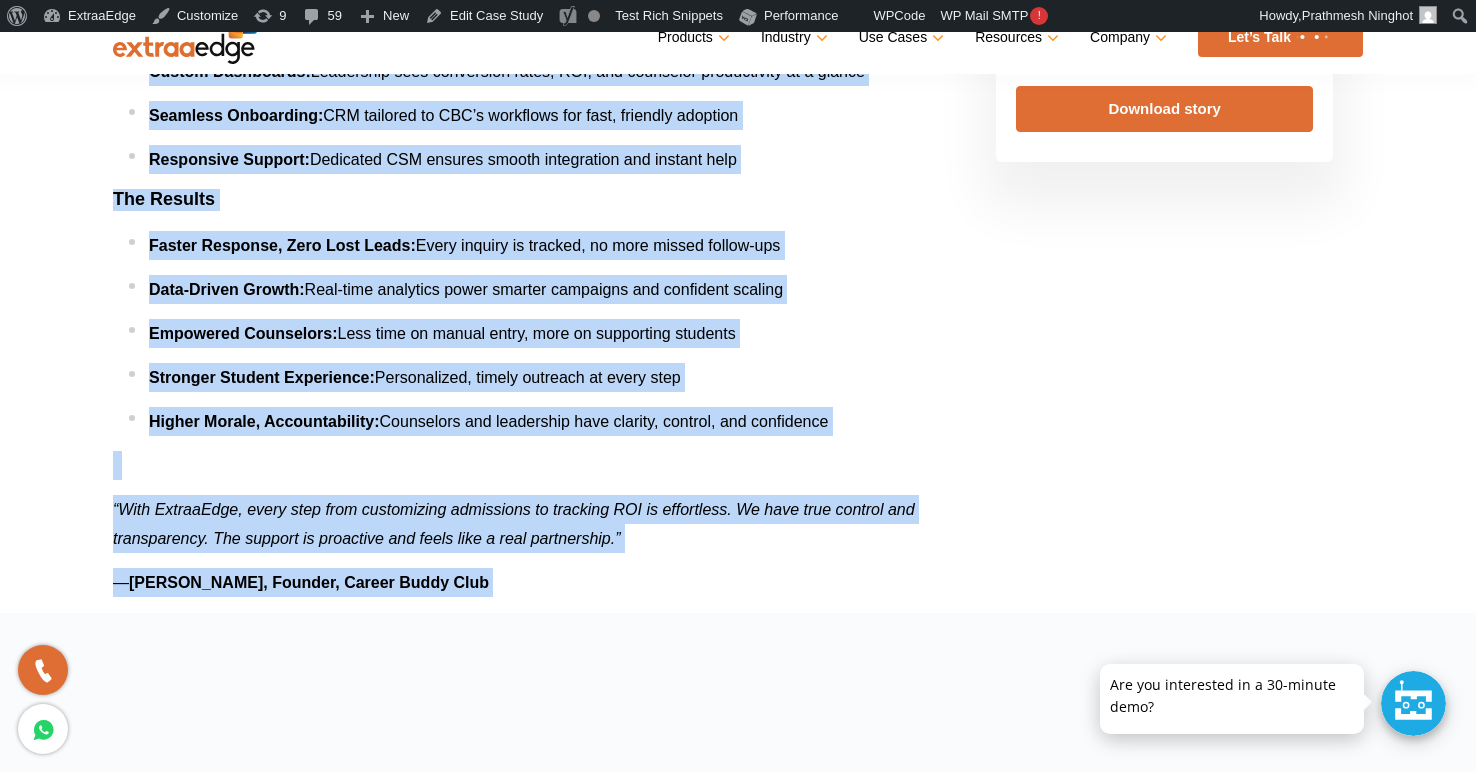scroll, scrollTop: 1414, scrollLeft: 0, axis: vertical 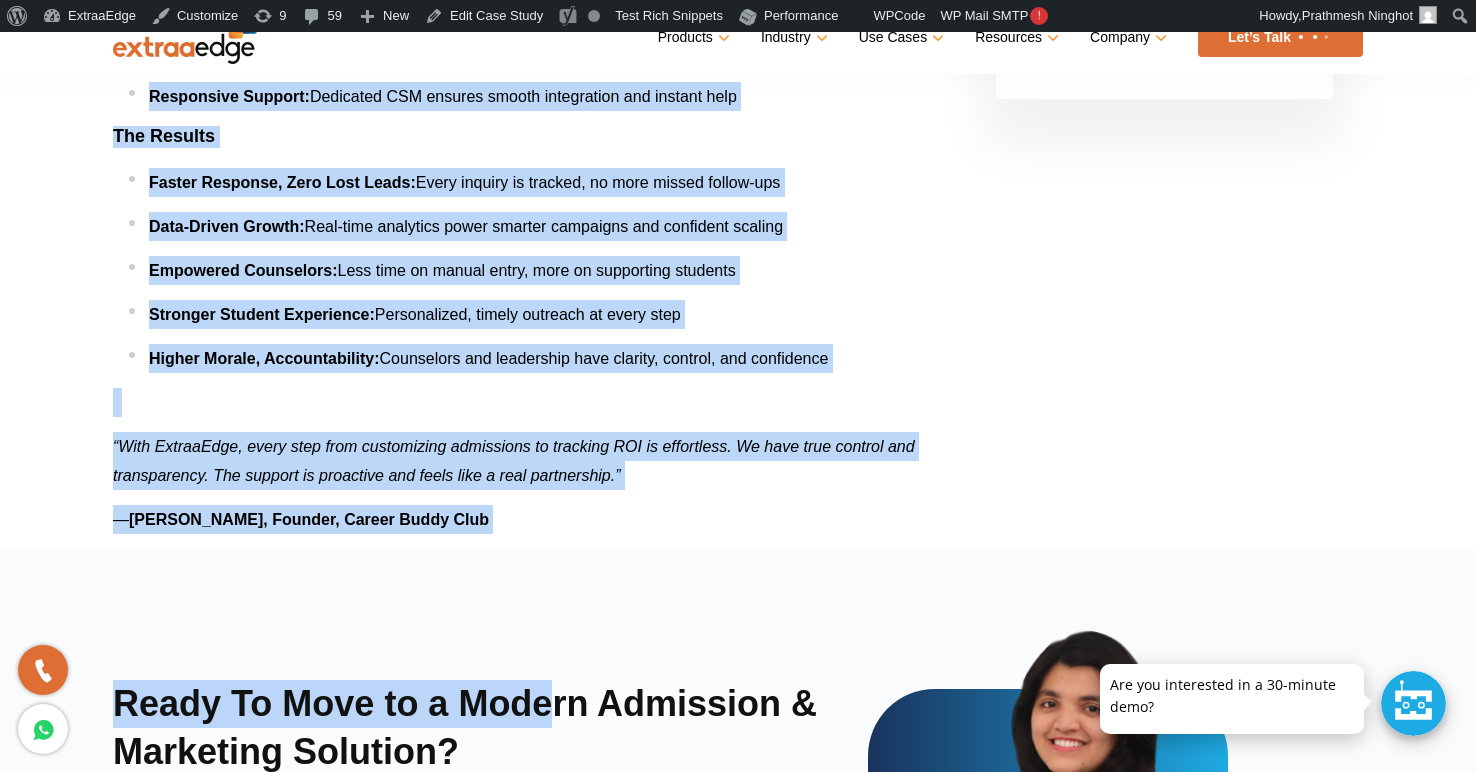 drag, startPoint x: 113, startPoint y: 149, endPoint x: 554, endPoint y: 575, distance: 613.1533 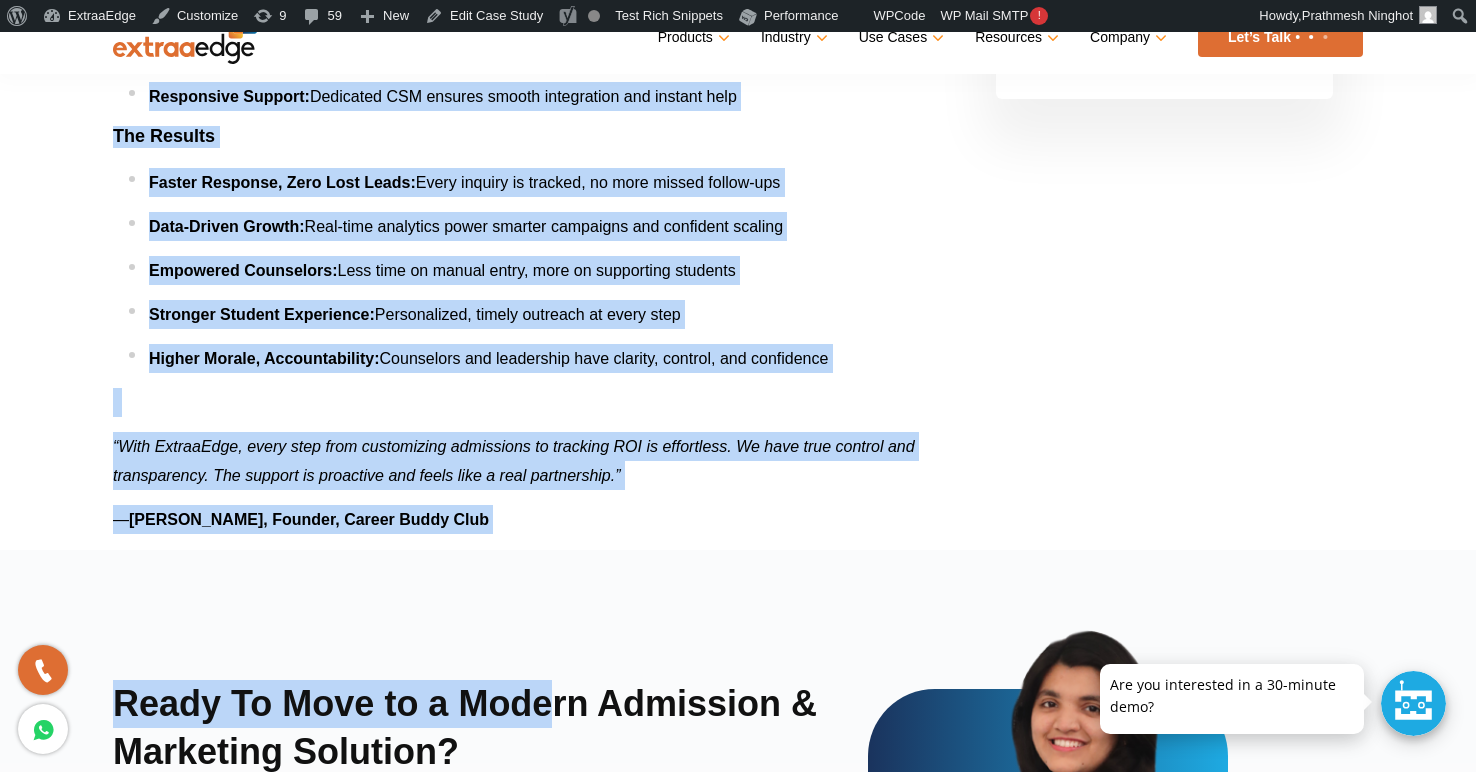 click on "Menu
Close
Products
Education CRM
Streamline your entire admissions process on a single platform
Education Chatbot
Application Management System" at bounding box center (738, 278) 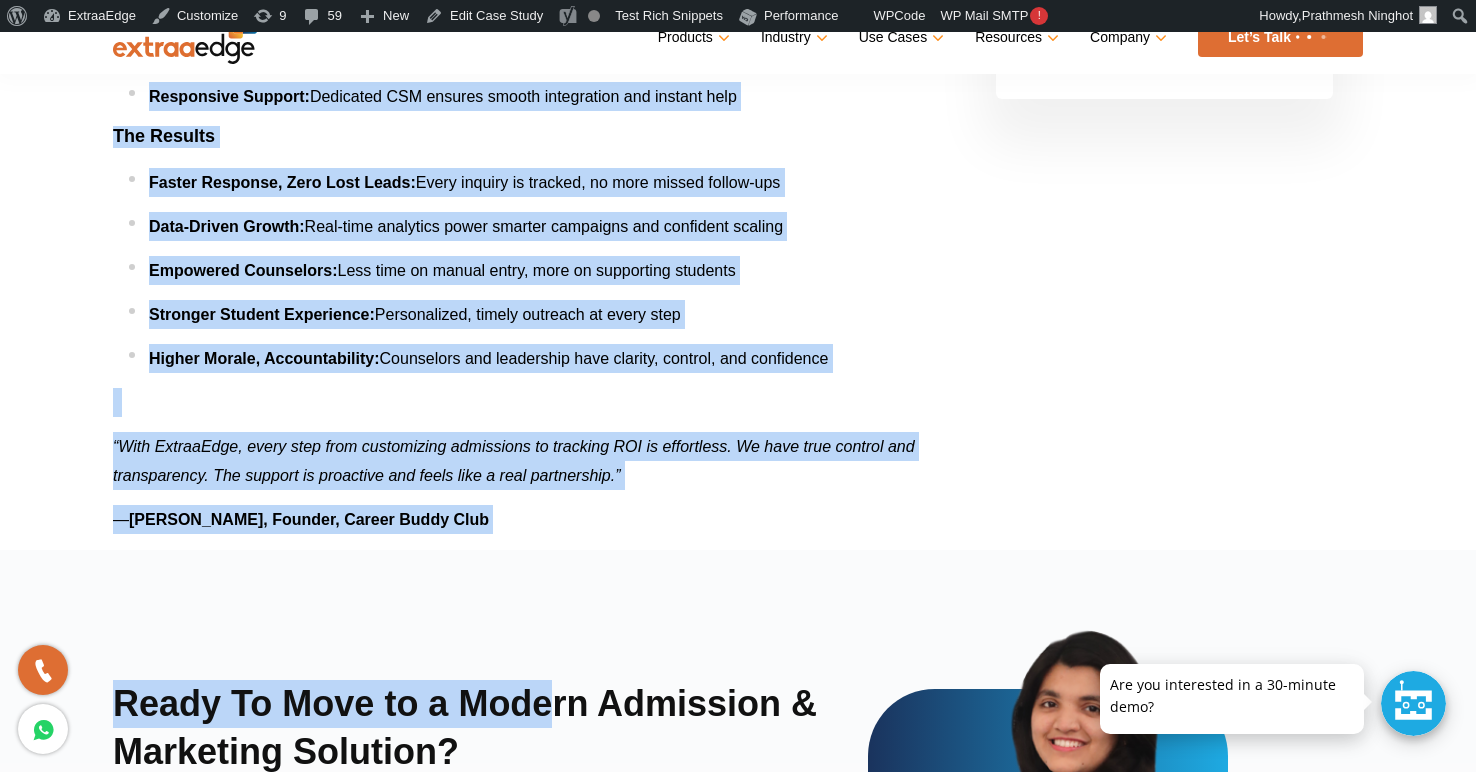 copy on "About Career Buddy Club
India’s Tier 2 & 3 student success partner, Career Buddy Club (CBC) based in Dehradun, bridges the gap for underrepresented students, offering hands-on admissions guidance, mentorship, and placements across schools and colleges nationwide.
The Challenge
Scattered Conversations:  Leads from Instagram, WhatsApp, events, and agencies with no central database
Manual Follow-Up:  Counselors juggled spreadsheets, risking missed opportunities and lead leakage
No Unified Analytics:  No clarity on which channels, campaigns, or programs worked best
Scaling Pains:  Operational headaches grew with impact, fatigue set in, and personalization suffered
The Solution
Centralized CRM:  Every inquiry, every touchpoint, one platform
Automated Follow-Ups:  Counselors get real-time reminders and full history for every student
Bulk Messaging:  Instantly launch programs and nurture leads at scale
Custom Dashboards:  Leadership sees conversion rates, ROI, and counselor productivity at a..." 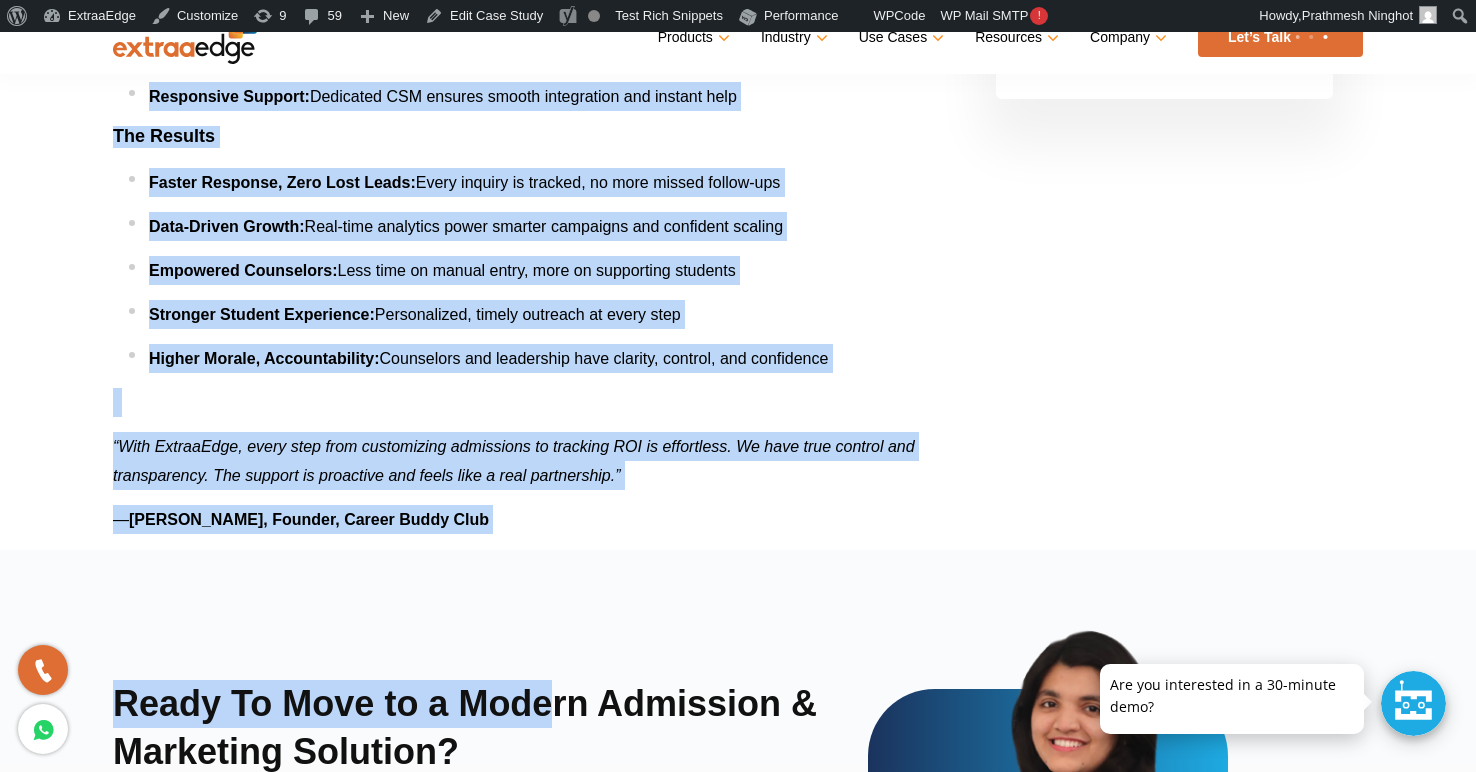 click on "“With ExtraaEdge, every step from customizing admissions to tracking ROI is effortless. We have true control and transparency. The support is proactive and feels like a real partnership.”
—  Saithjeet Arora, Founder, Career Buddy Club" at bounding box center [524, 483] 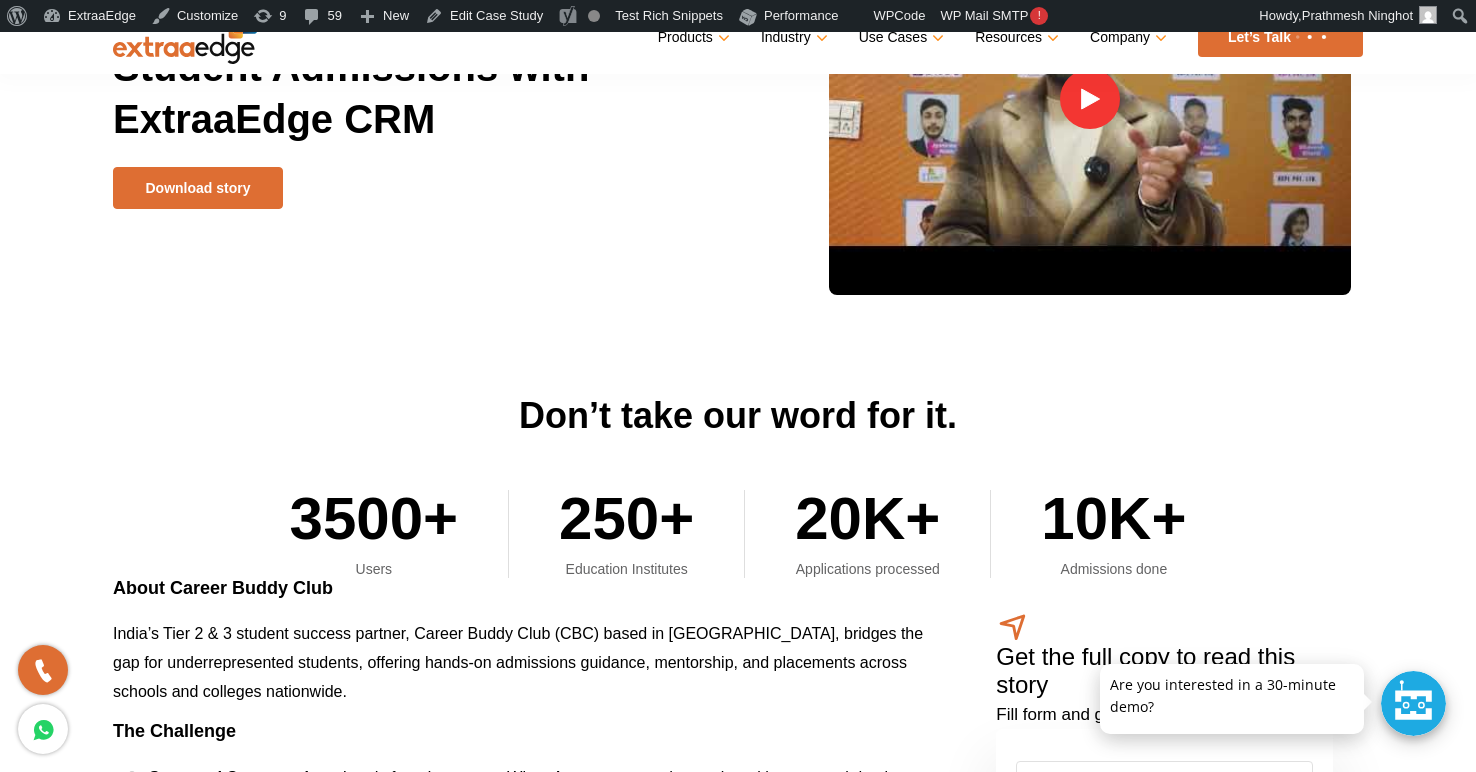 scroll, scrollTop: 170, scrollLeft: 0, axis: vertical 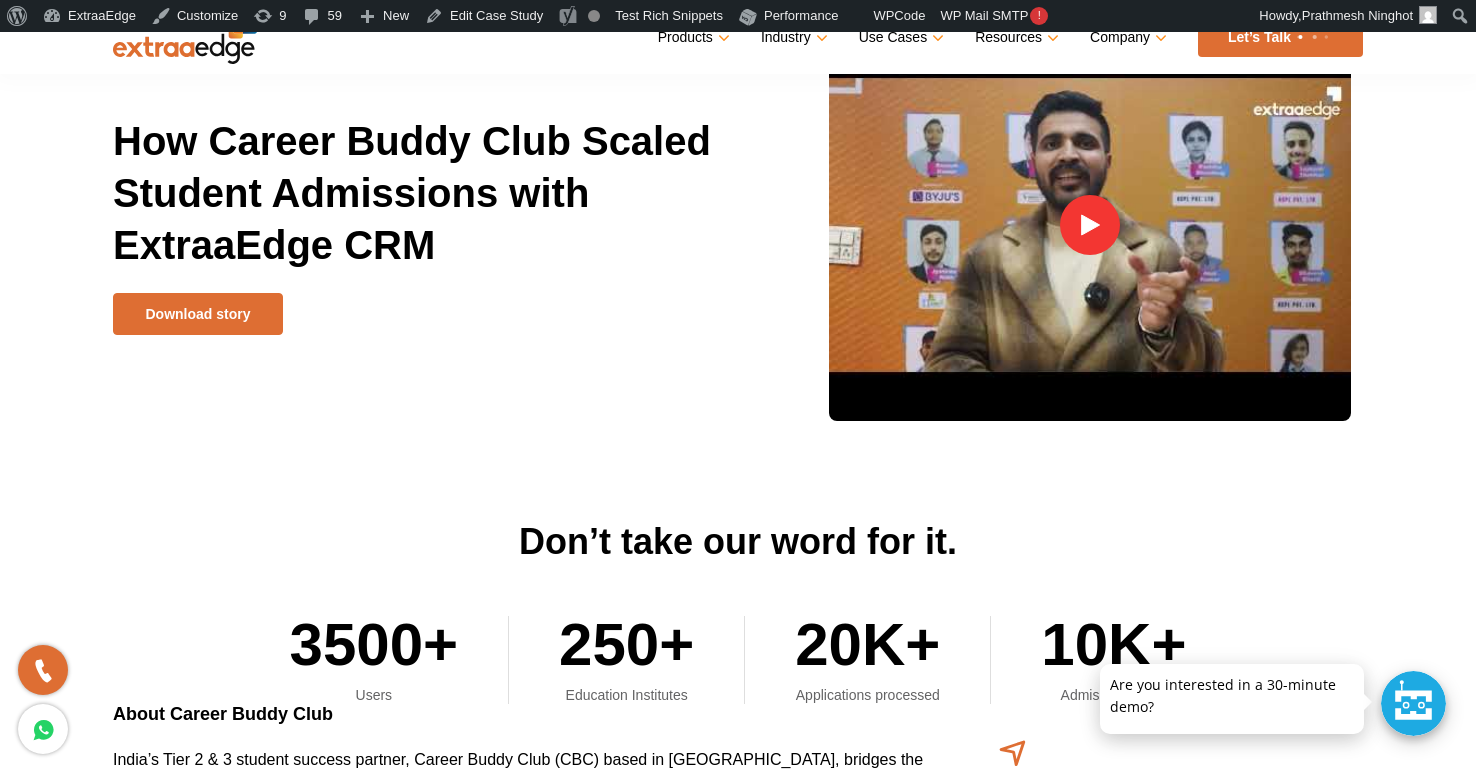 drag, startPoint x: 487, startPoint y: 510, endPoint x: 120, endPoint y: 713, distance: 419.40195 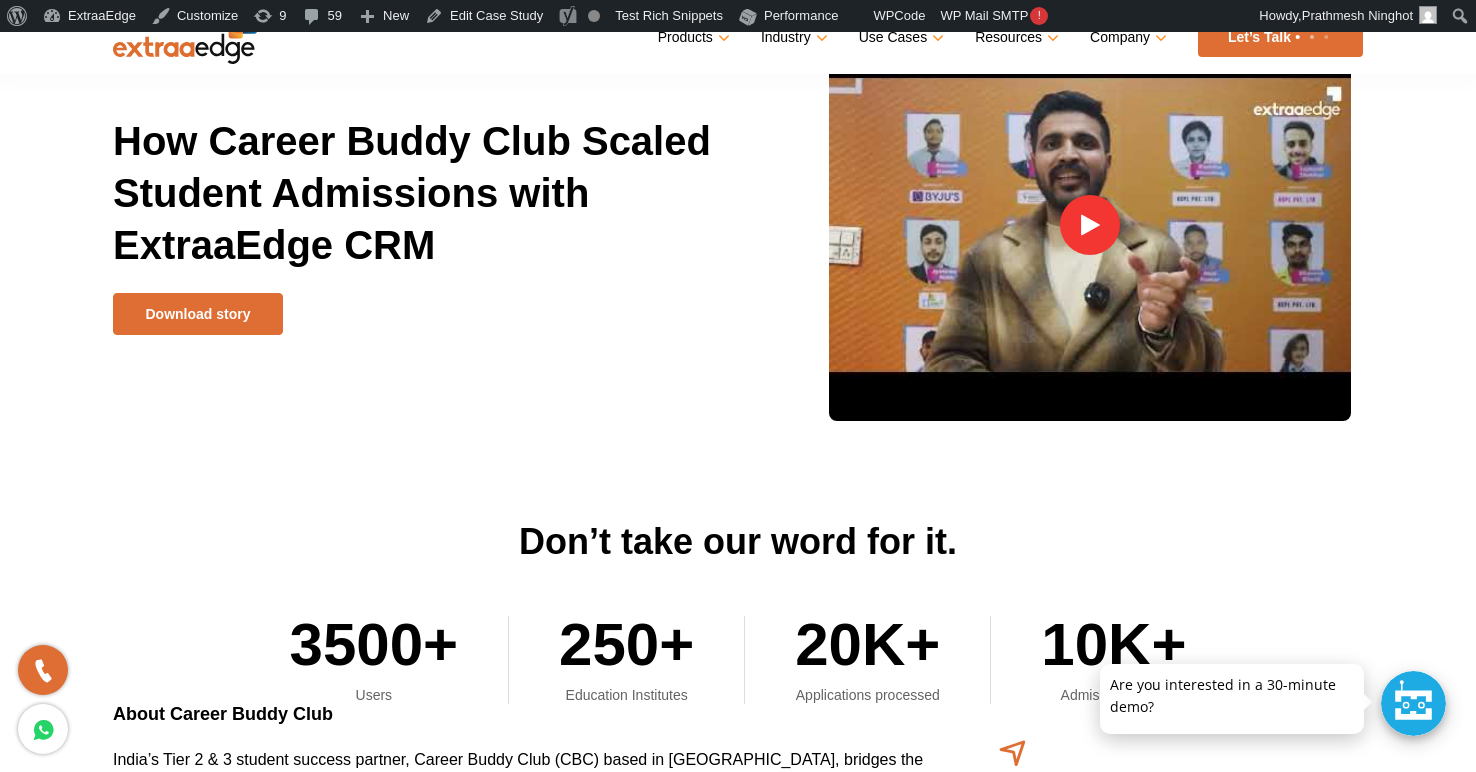 click on "About Career Buddy Club
India’s Tier 2 & 3 student success partner, Career Buddy Club (CBC) based in Dehradun, bridges the gap for underrepresented students, offering hands-on admissions guidance, mentorship, and placements across schools and colleges nationwide.
The Challenge
Scattered Conversations:  Leads from Instagram, WhatsApp, events, and agencies with no central database
Manual Follow-Up:  Counselors juggled spreadsheets, risking missed opportunities and lead leakage
No Unified Analytics:  No clarity on which channels, campaigns, or programs worked best
Scaling Pains:  Operational headaches grew with impact, fatigue set in, and personalization suffered
The Solution
Centralized CRM:  Every inquiry, every touchpoint, one platform
Automated Follow-Ups:  Counselors get real-time reminders and full history for every student
Bulk Messaging:  Instantly launch programs and nurture leads at scale
Custom Dashboards:
Seamless Onboarding:" at bounding box center [524, 1249] 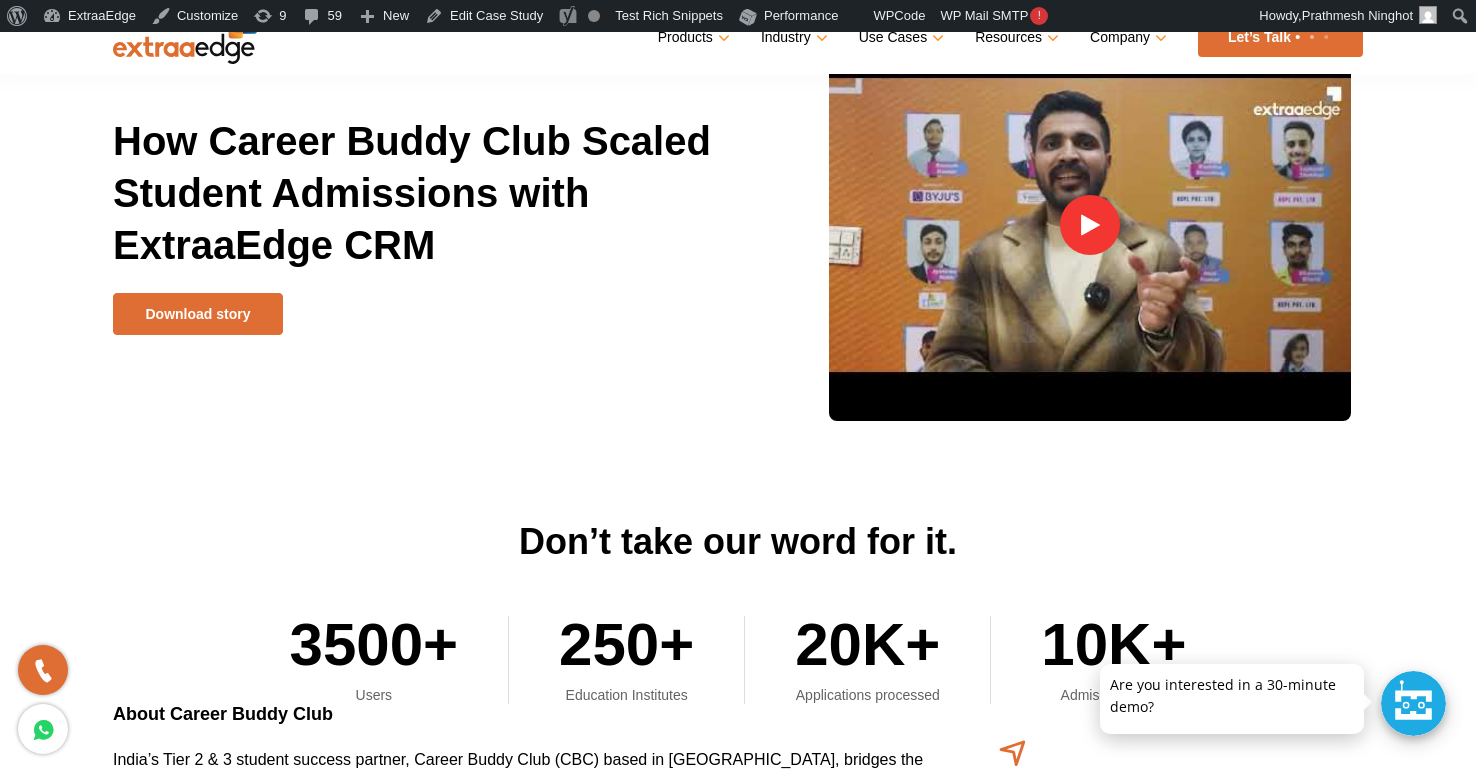 copy on "bout Career Buddy Club
India’s Tier 2 & 3 student success partner, Career Buddy Club (CBC) based in Dehradun, bridges the gap for underrepresented students, offering hands-on admissions guidance, mentorship, and placements across schools and colleges nationwide.
The Challenge
Scattered Conversations:  Leads from Instagram, WhatsApp, events, and agencies with no central database
Manual Follow-Up:  Counselors juggled spreadsheets, risking missed opportunities and lead leakage
No Unified Analytics:  No clarity on which channels, campaigns, or programs worked best
Scaling Pains:  Operational headaches grew with impact, fatigue set in, and personalization suffered
The Solution
Centralized CRM:  Every inquiry, every touchpoint, one platform
Automated Follow-Ups:  Counselors get real-time reminders and full history for every student
Bulk Messaging:  Instantly launch programs and nurture leads at scale
Custom Dashboards:  Leadership sees conversion rates, ROI, and counselor productivity at a ..." 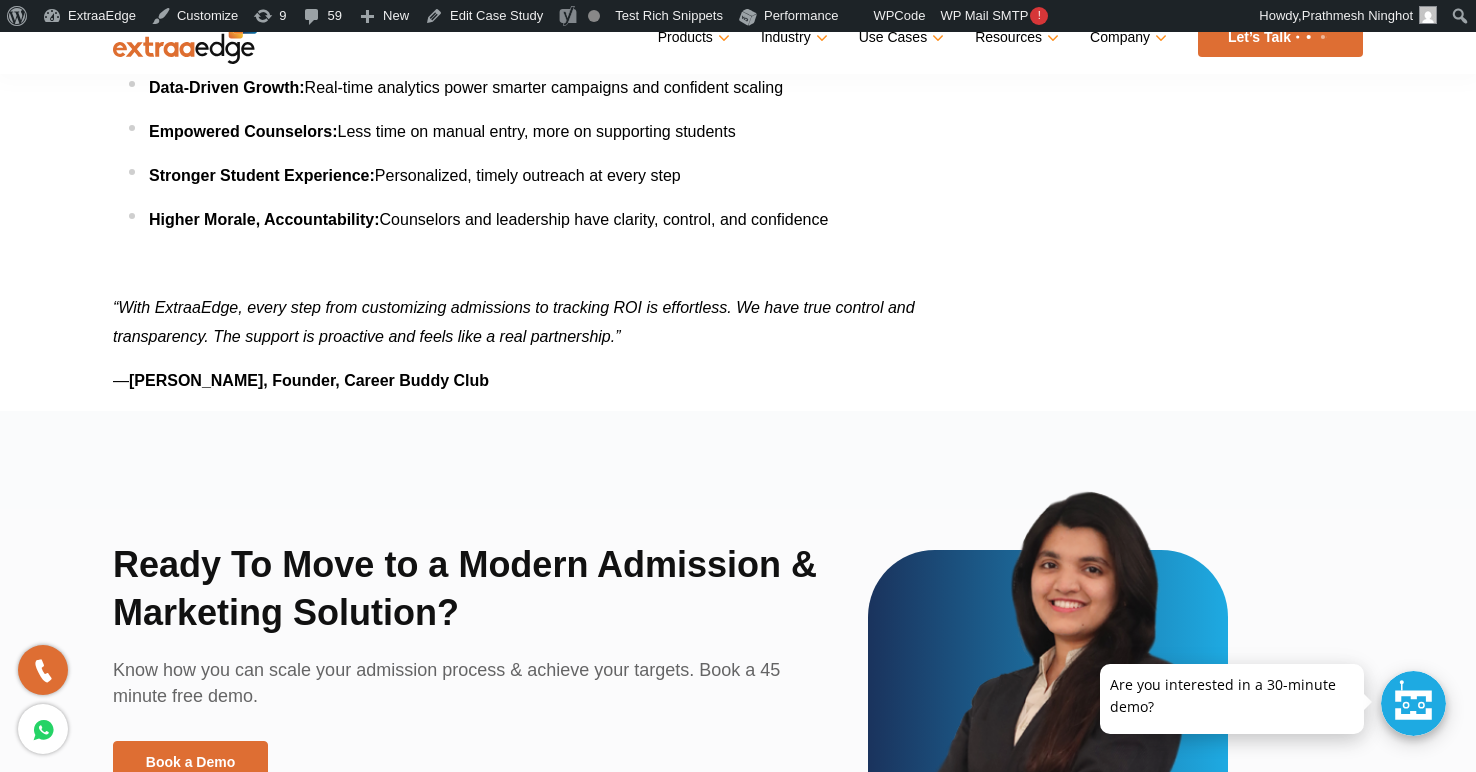 scroll, scrollTop: 1762, scrollLeft: 0, axis: vertical 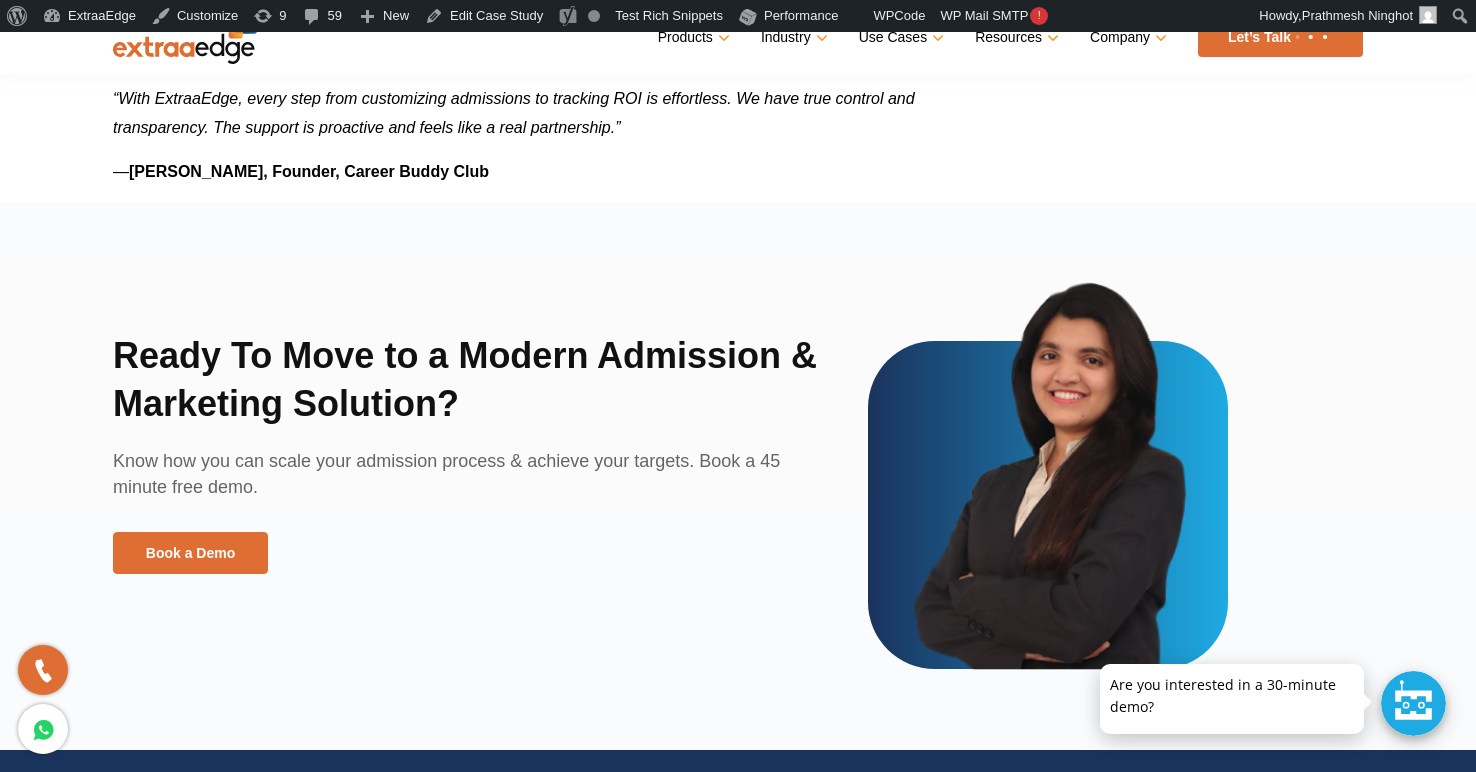 copy on "bout Career Buddy Club
India’s Tier 2 & 3 student success partner, Career Buddy Club (CBC) based in Dehradun, bridges the gap for underrepresented students, offering hands-on admissions guidance, mentorship, and placements across schools and colleges nationwide.
The Challenge
Scattered Conversations:  Leads from Instagram, WhatsApp, events, and agencies with no central database
Manual Follow-Up:  Counselors juggled spreadsheets, risking missed opportunities and lead leakage
No Unified Analytics:  No clarity on which channels, campaigns, or programs worked best
Scaling Pains:  Operational headaches grew with impact, fatigue set in, and personalization suffered
The Solution
Centralized CRM:  Every inquiry, every touchpoint, one platform
Automated Follow-Ups:  Counselors get real-time reminders and full history for every student
Bulk Messaging:  Instantly launch programs and nurture leads at scale
Custom Dashboards:  Leadership sees conversion rates, ROI, and counselor productivity at a ..." 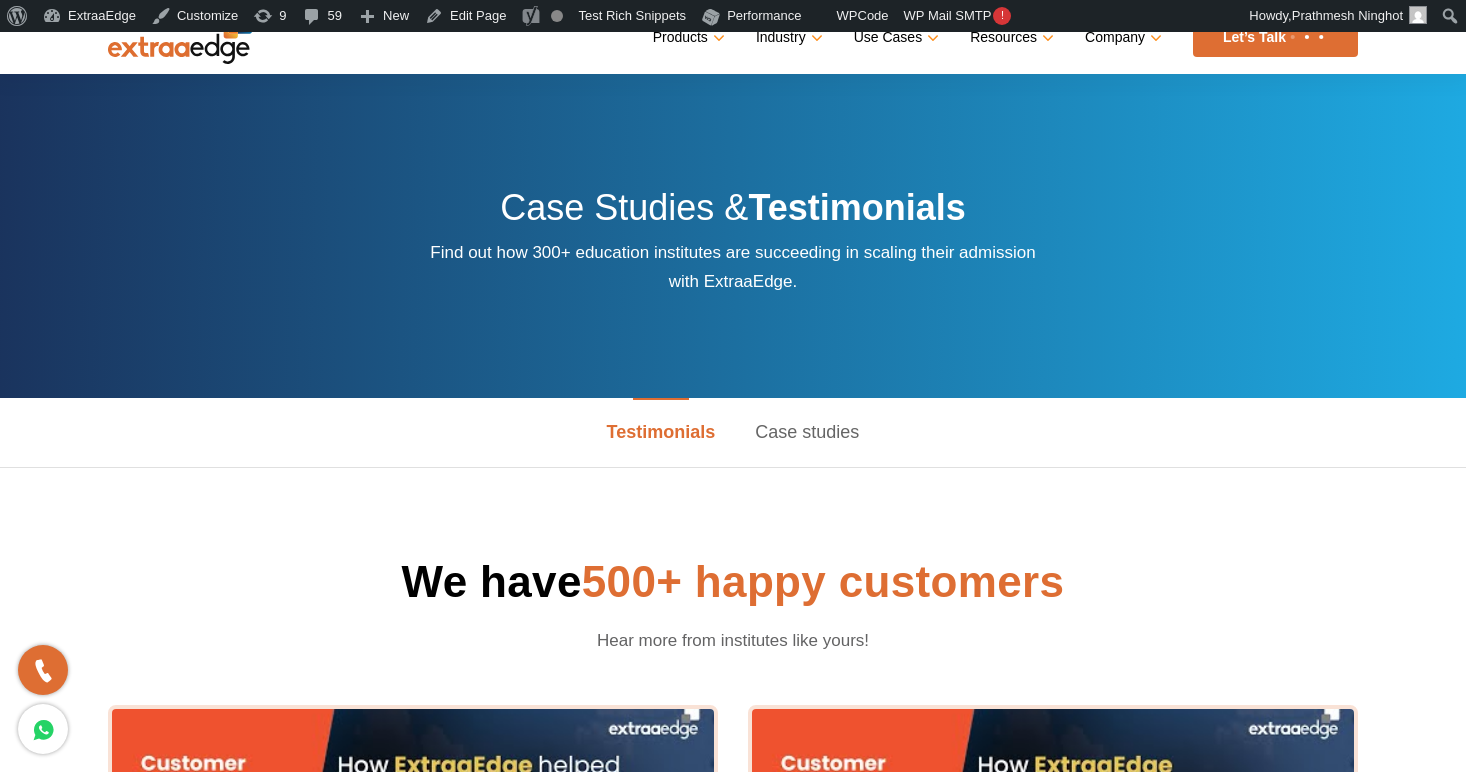 scroll, scrollTop: 424, scrollLeft: 0, axis: vertical 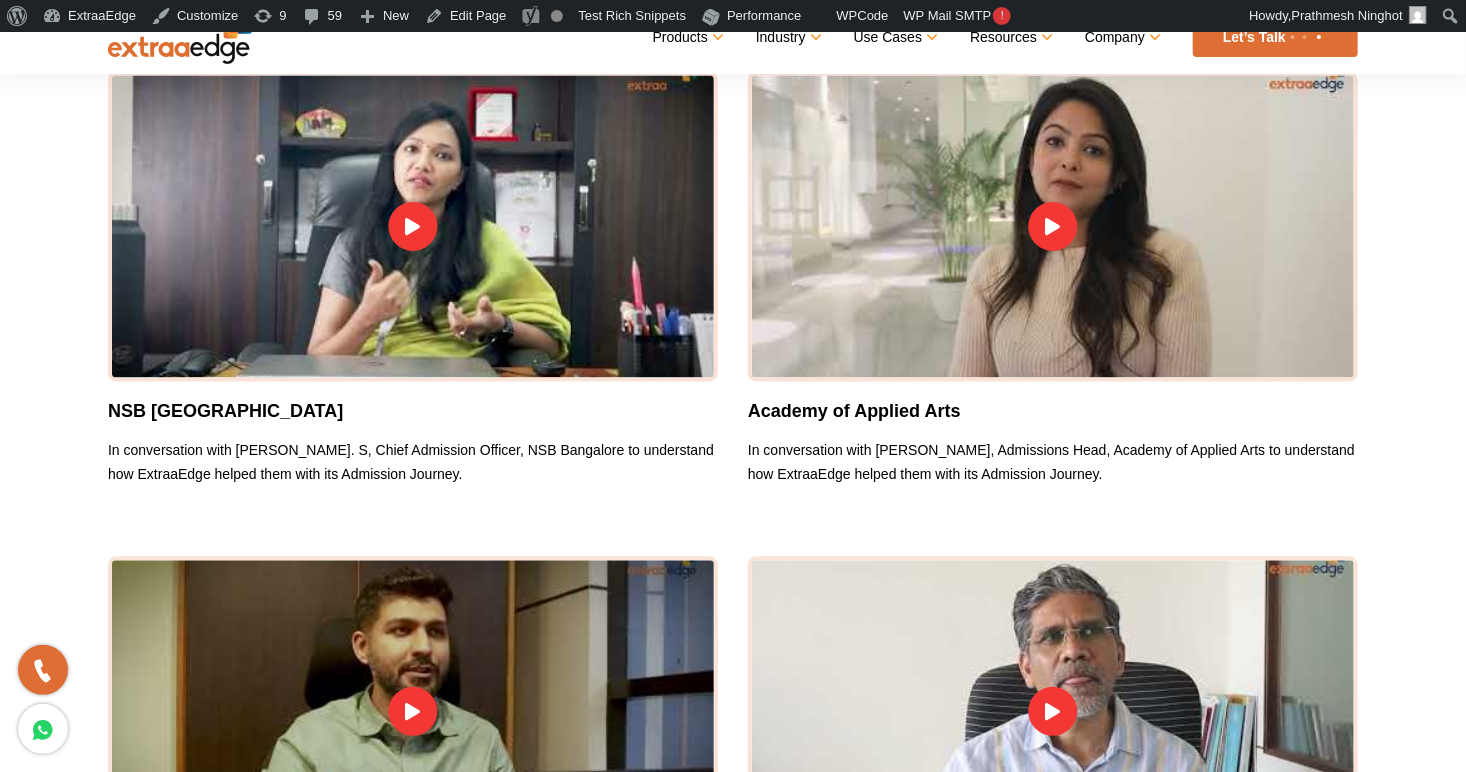 click at bounding box center [413, 226] 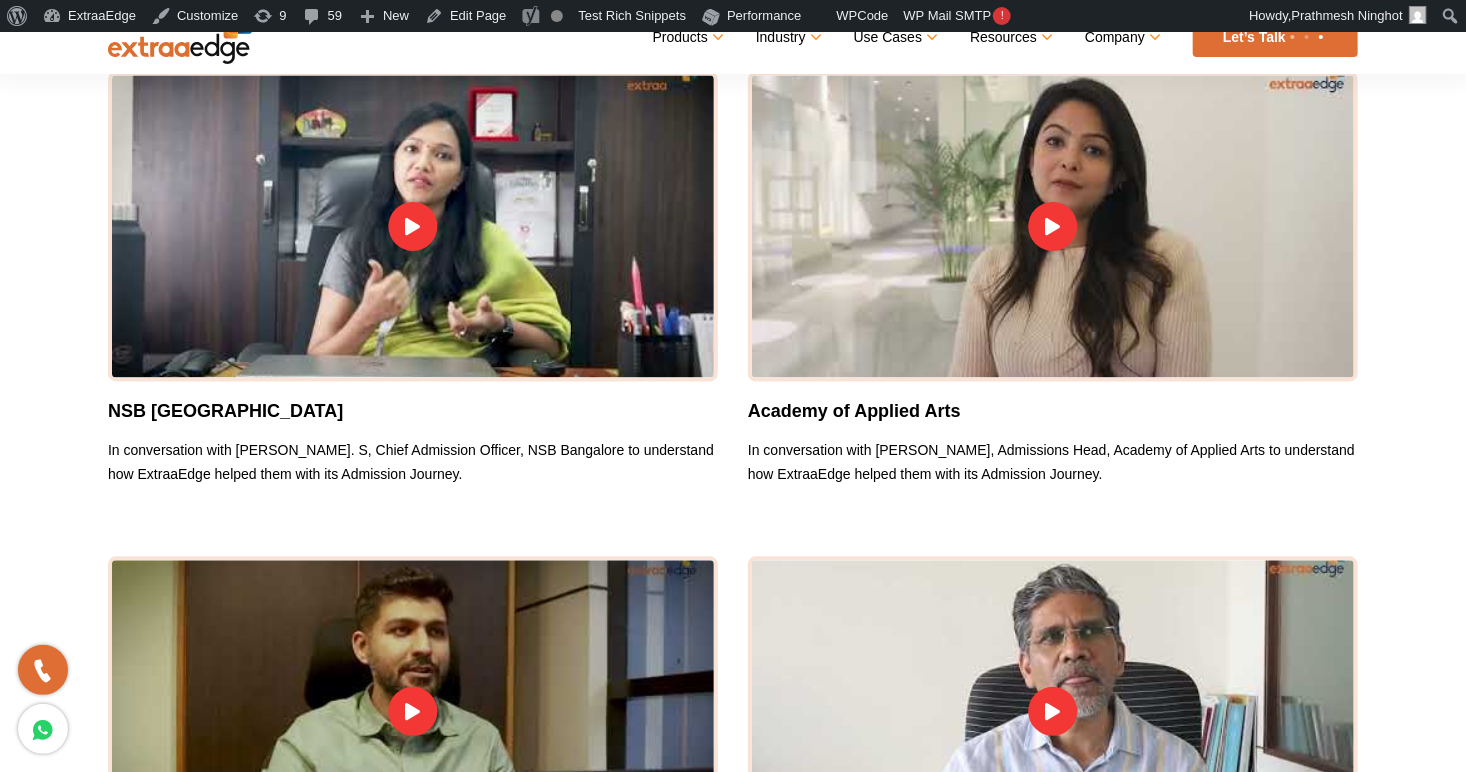click at bounding box center [413, 226] 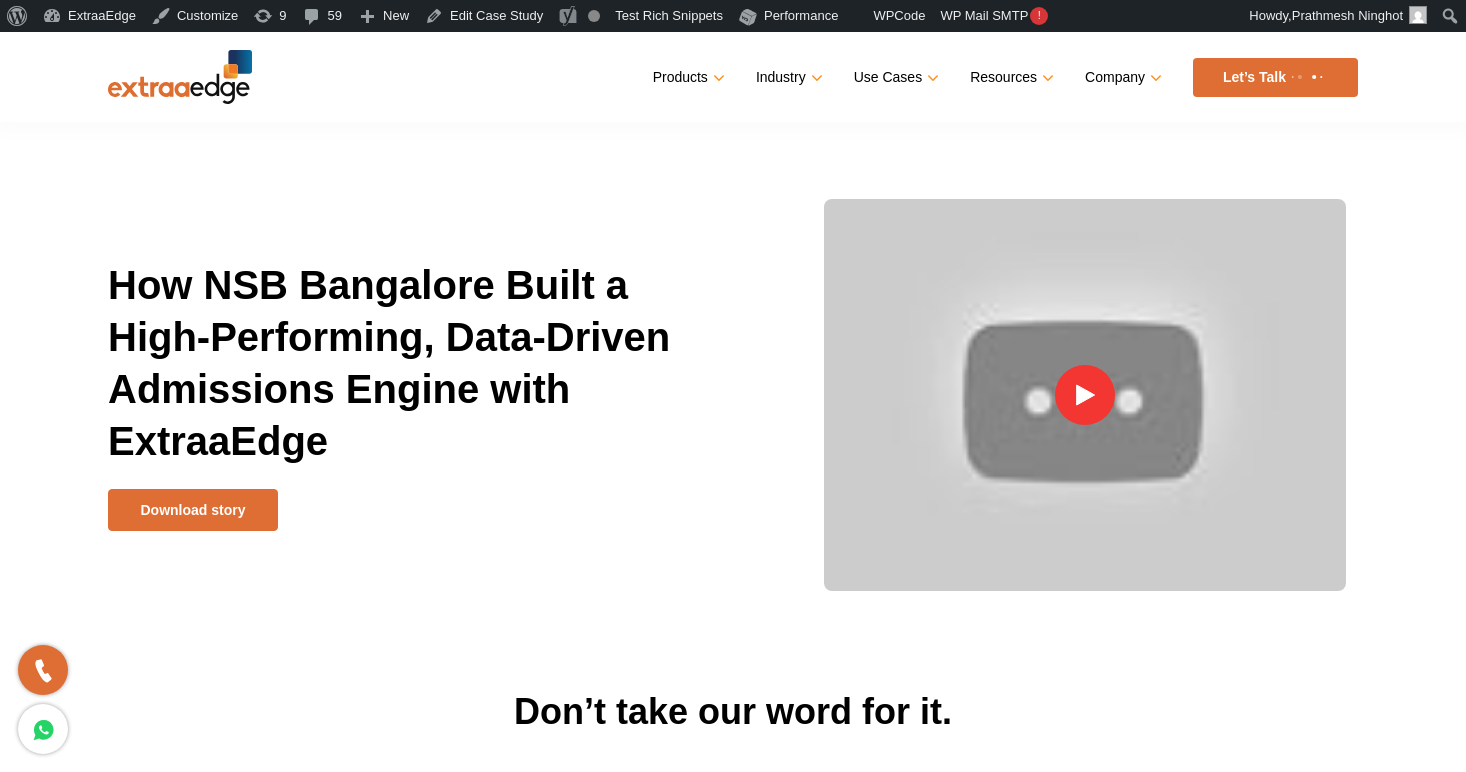 scroll, scrollTop: 0, scrollLeft: 0, axis: both 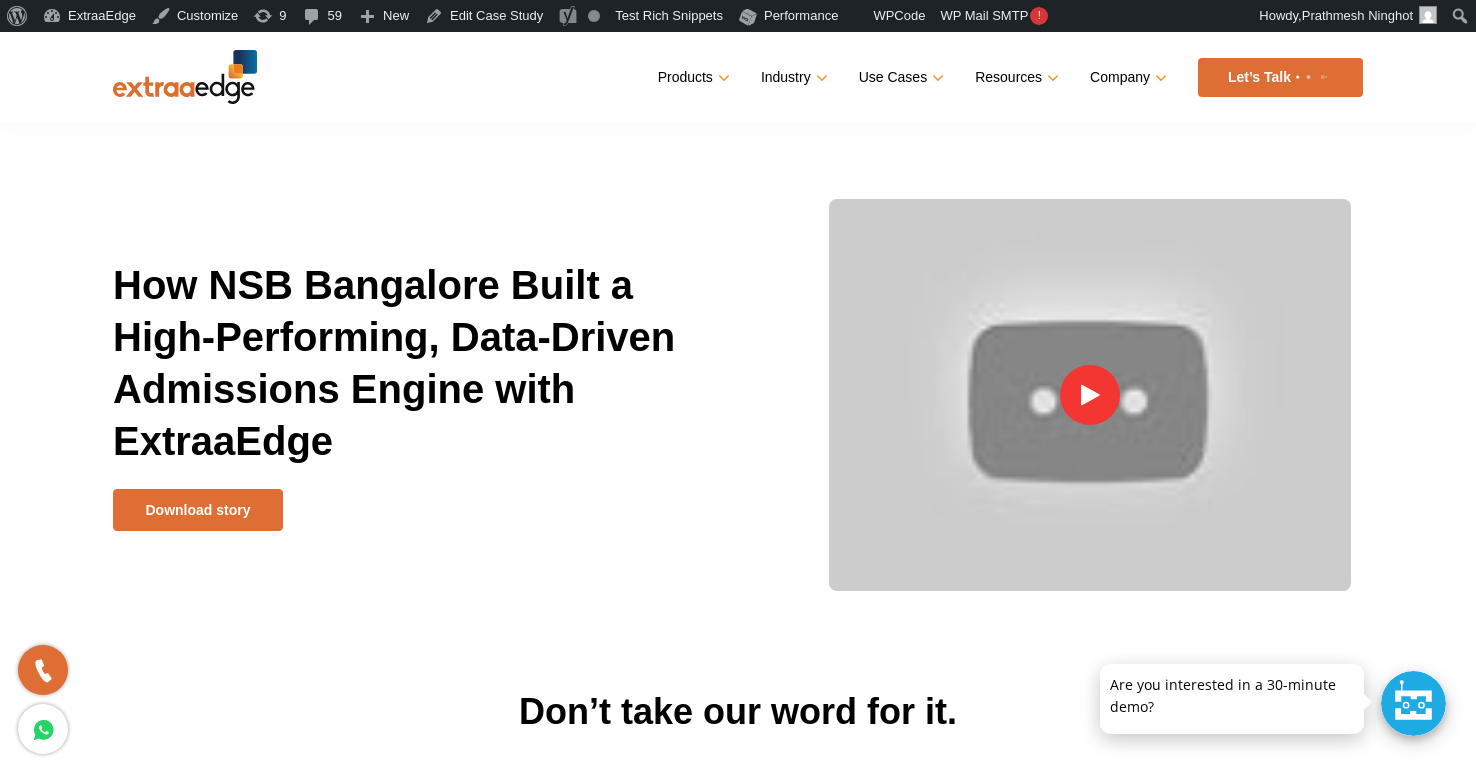 click at bounding box center (1090, 395) 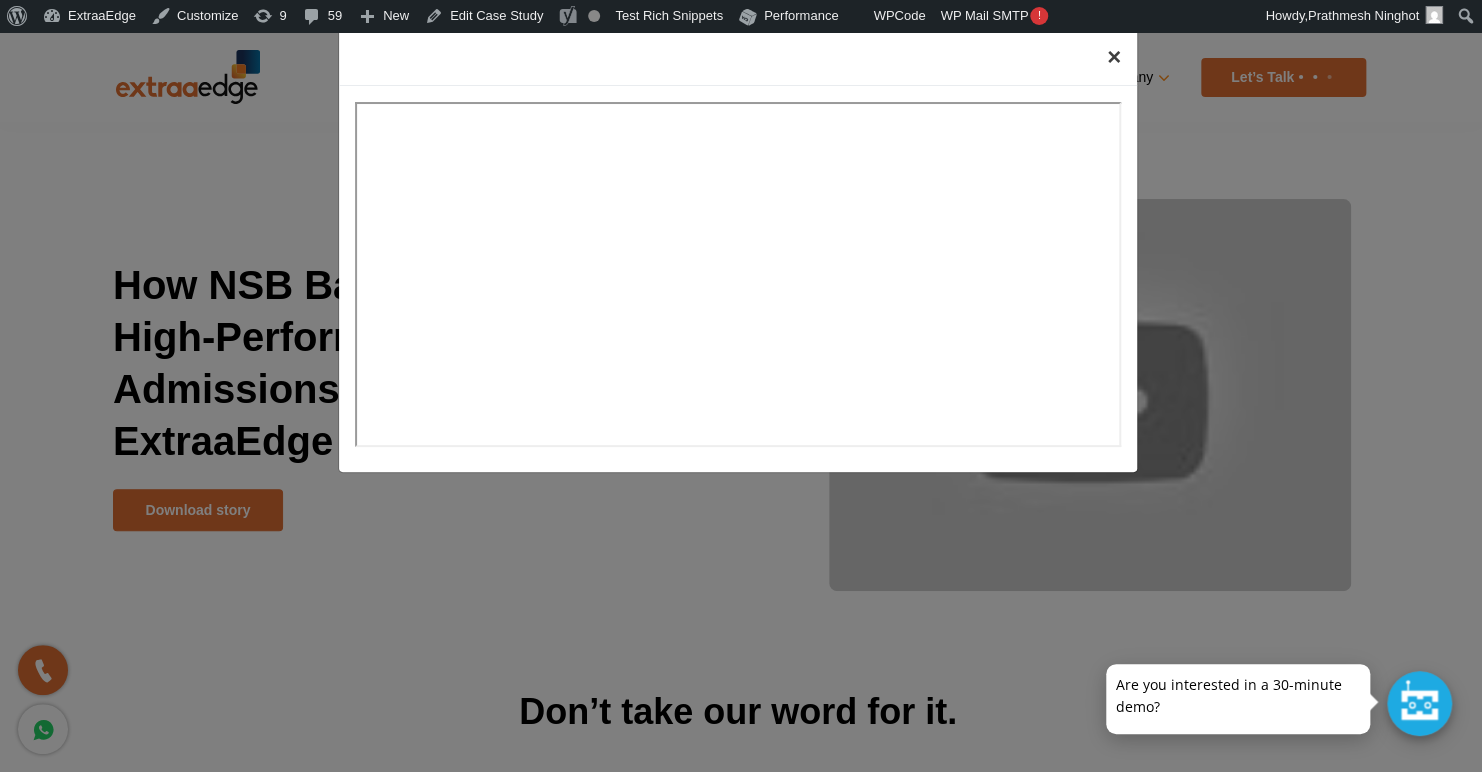 click on "×" at bounding box center (1114, 56) 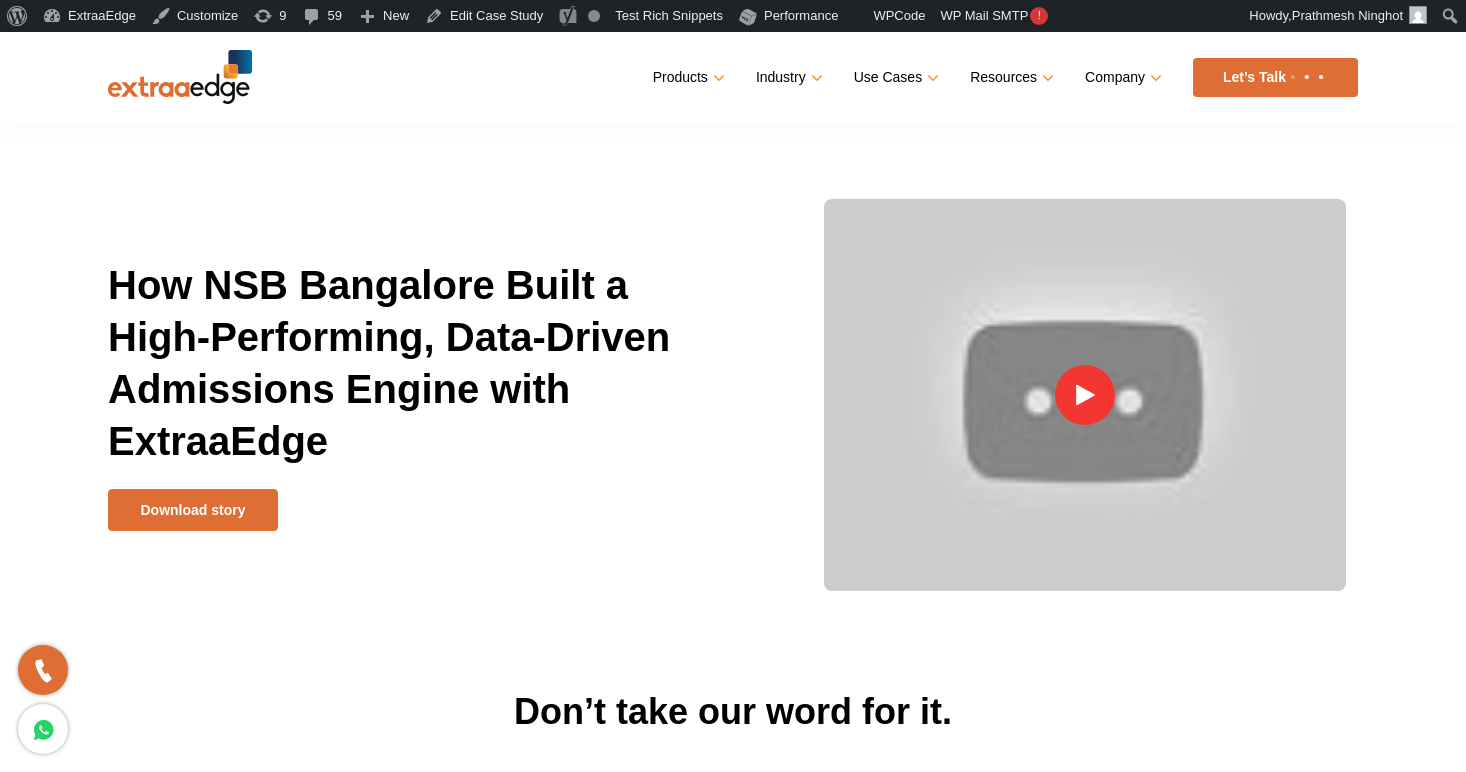 scroll, scrollTop: 0, scrollLeft: 0, axis: both 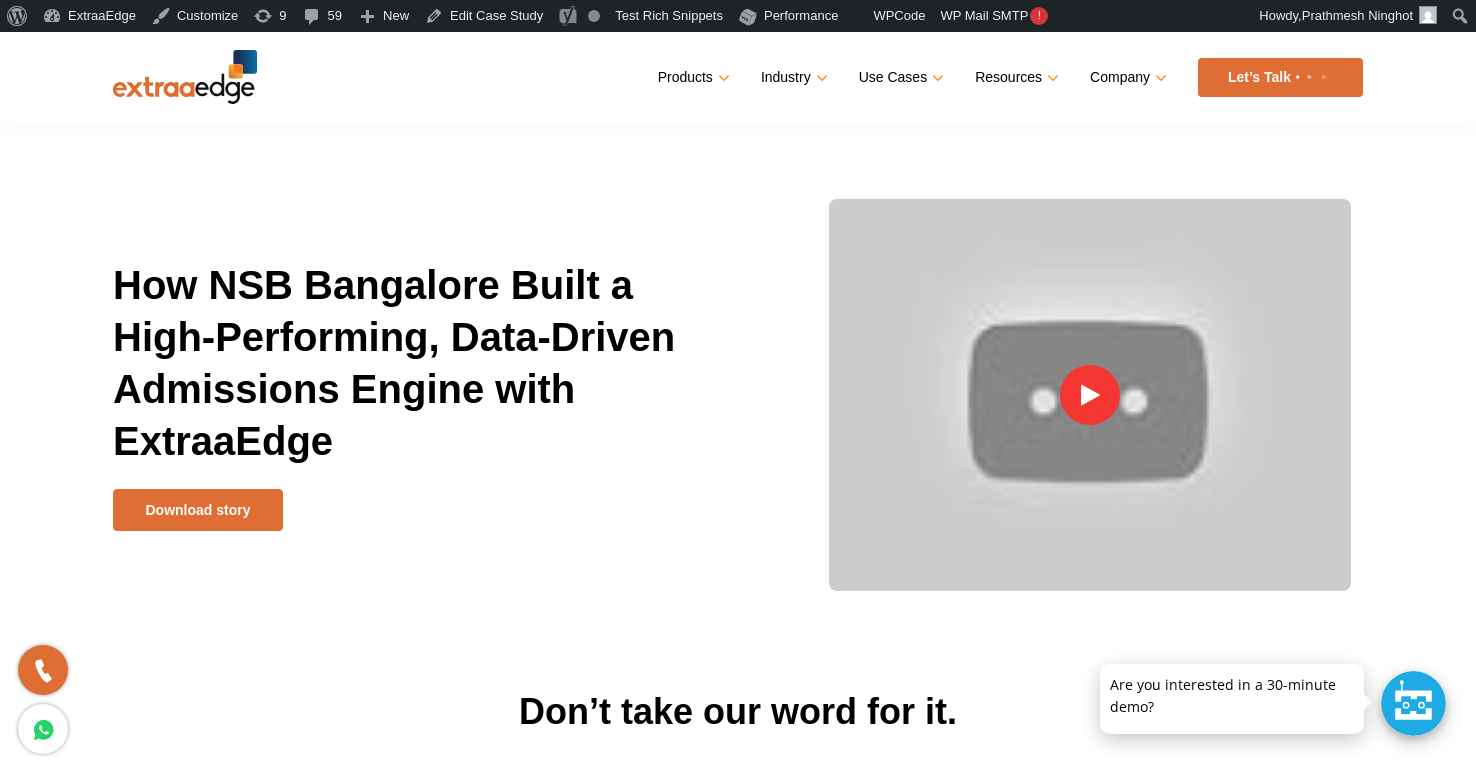 click at bounding box center (1090, 395) 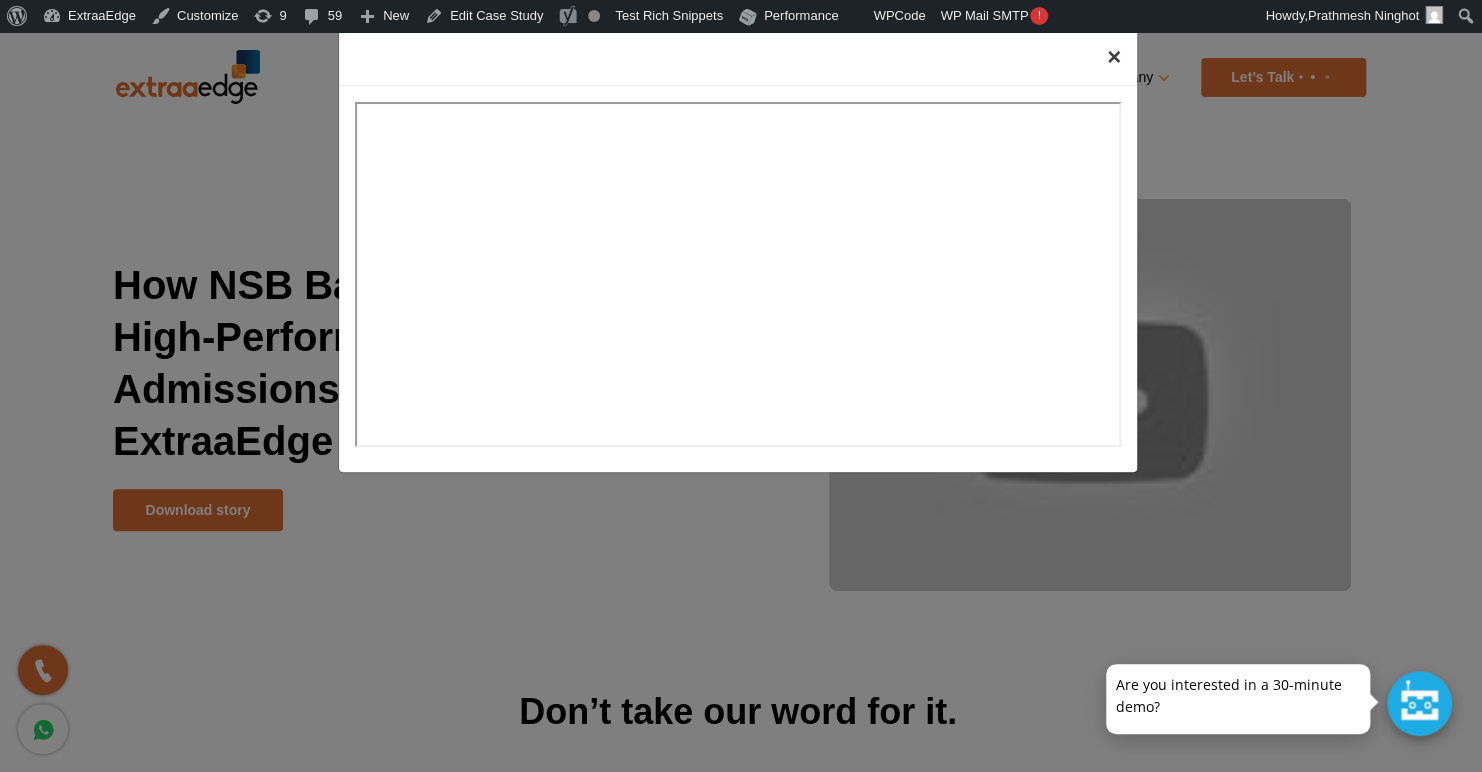 click on "×" at bounding box center (1114, 57) 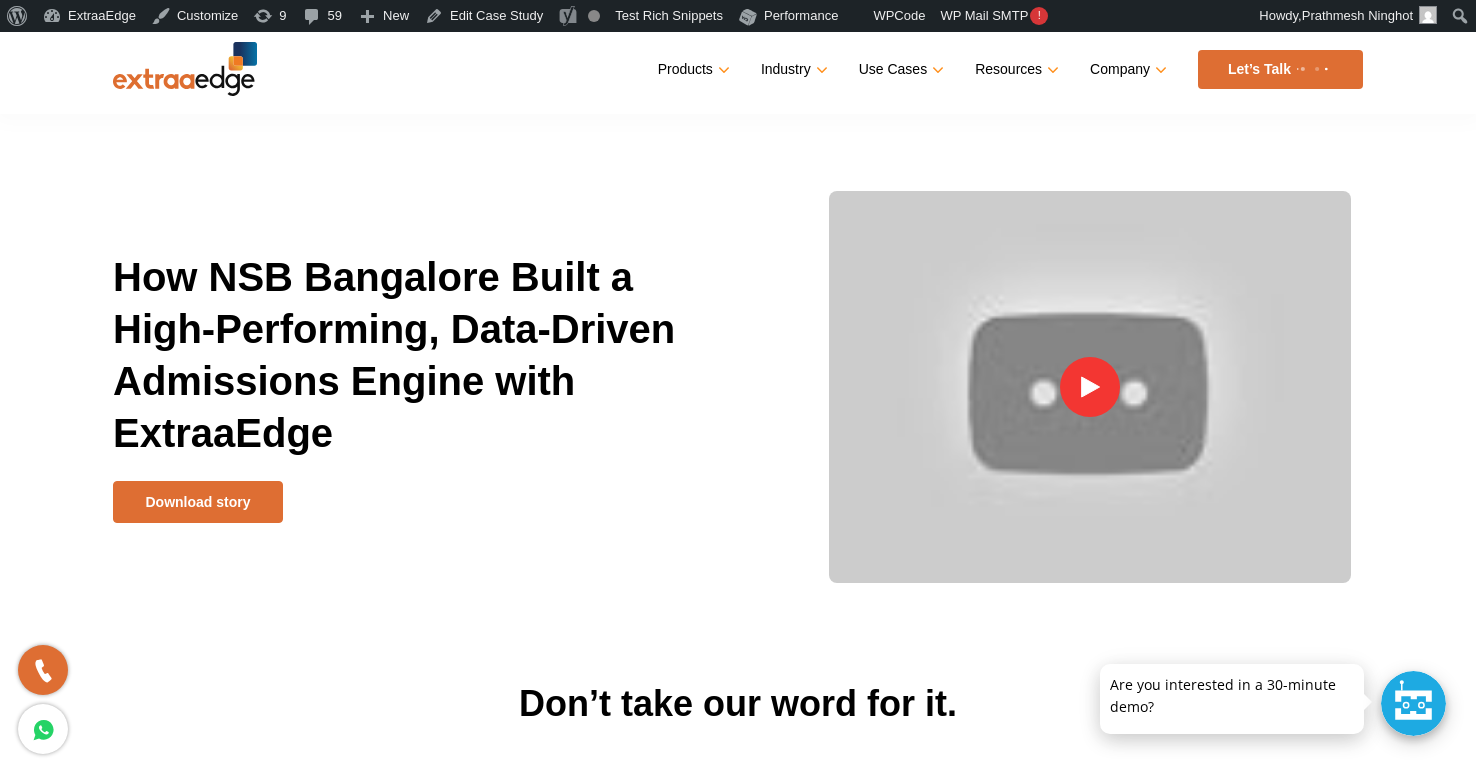scroll, scrollTop: 0, scrollLeft: 0, axis: both 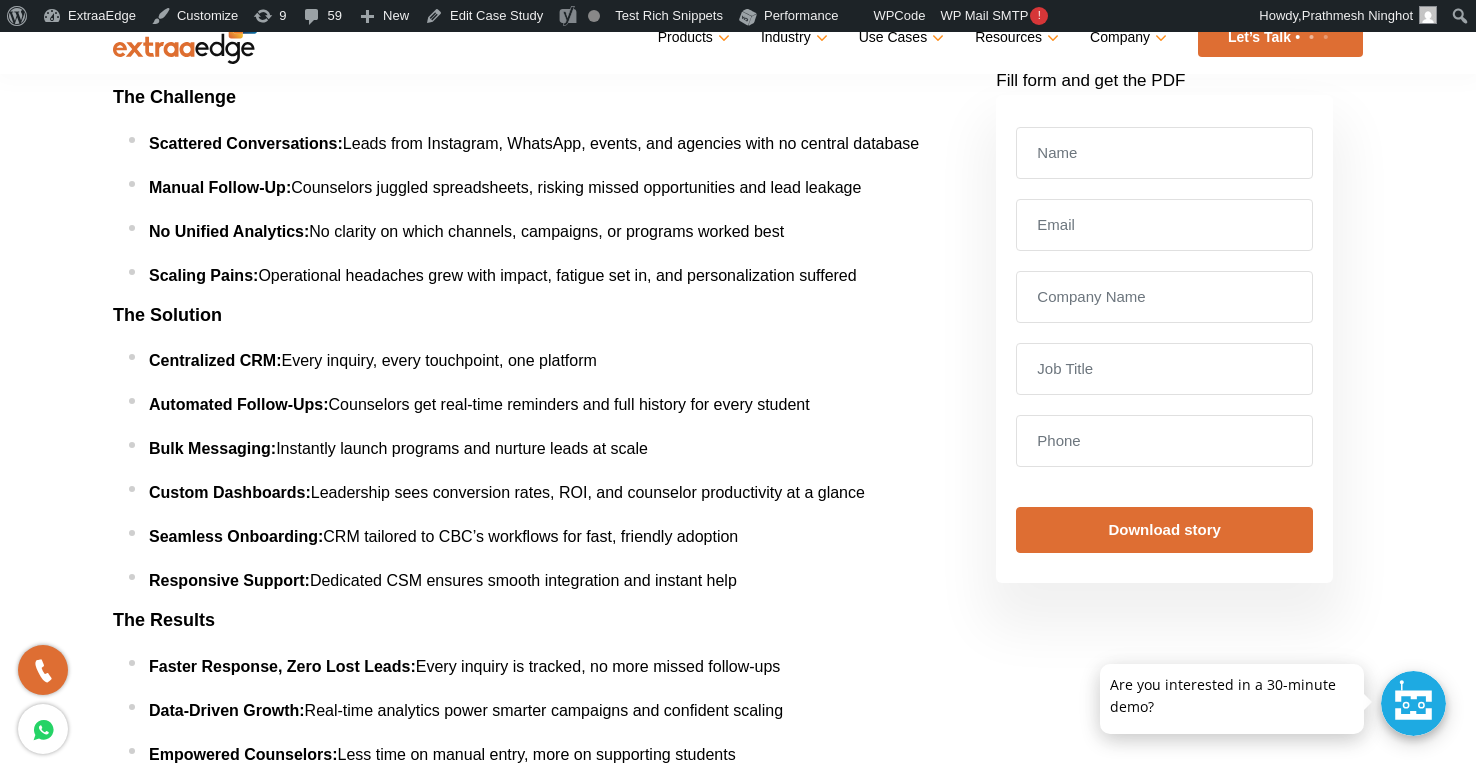 click on "The Solution" at bounding box center [524, 316] 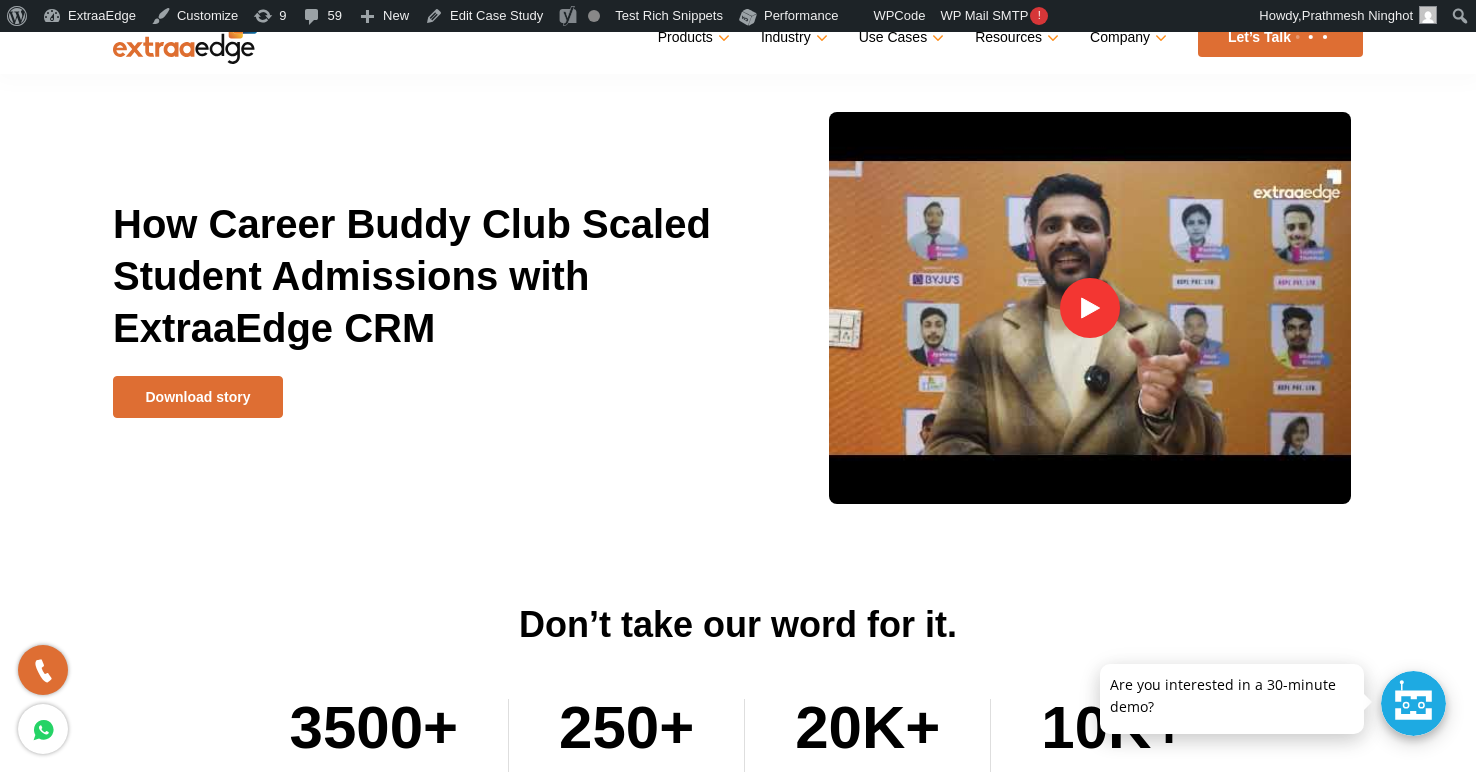 scroll, scrollTop: 0, scrollLeft: 0, axis: both 